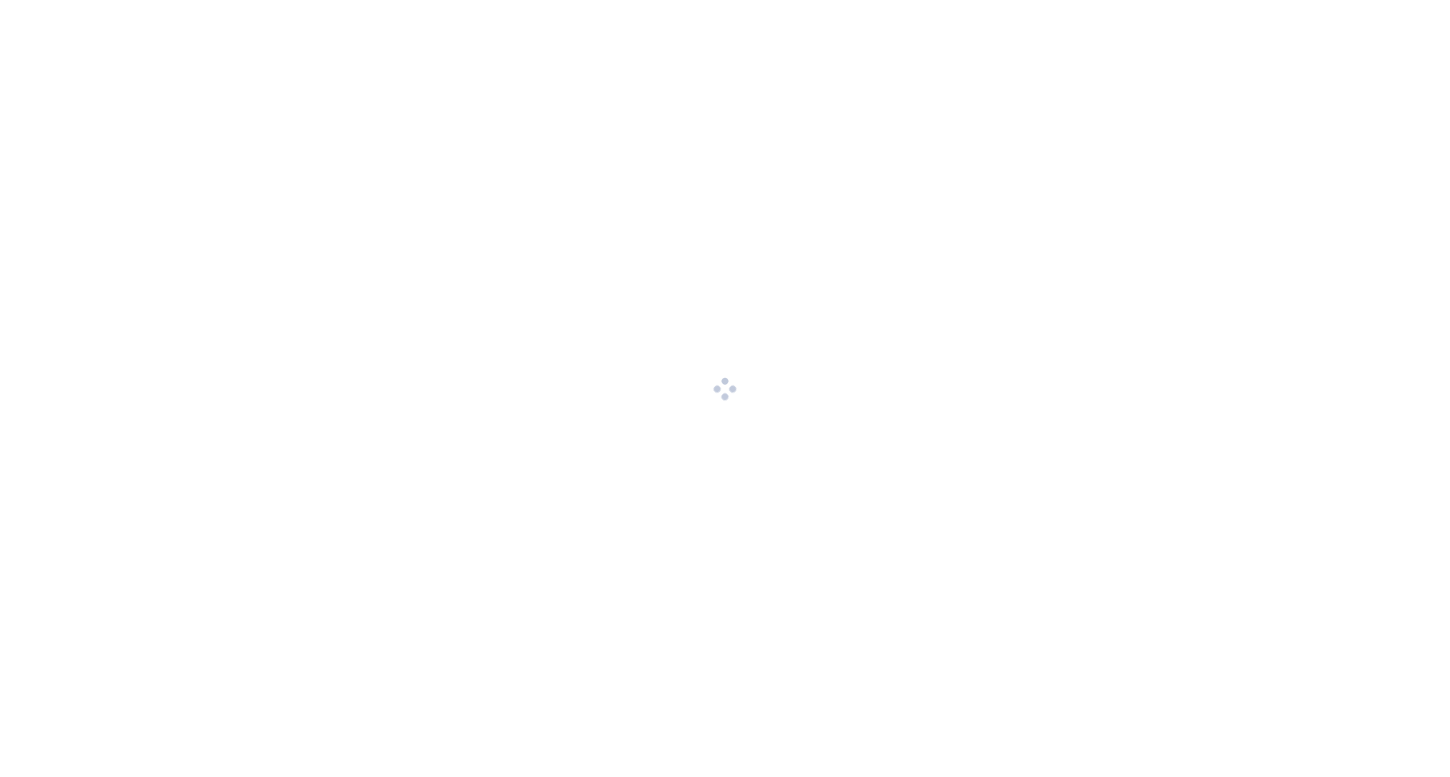 scroll, scrollTop: 0, scrollLeft: 0, axis: both 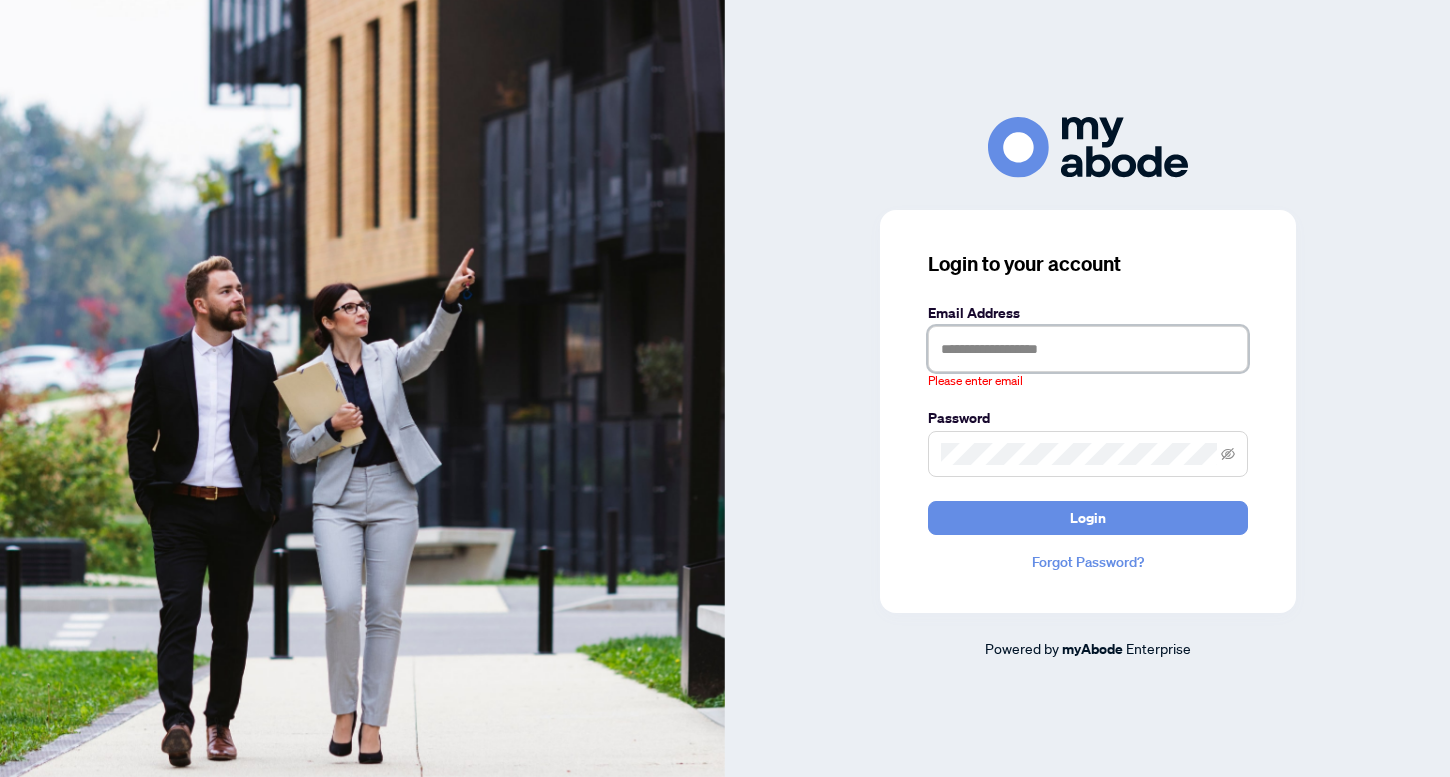 type on "**********" 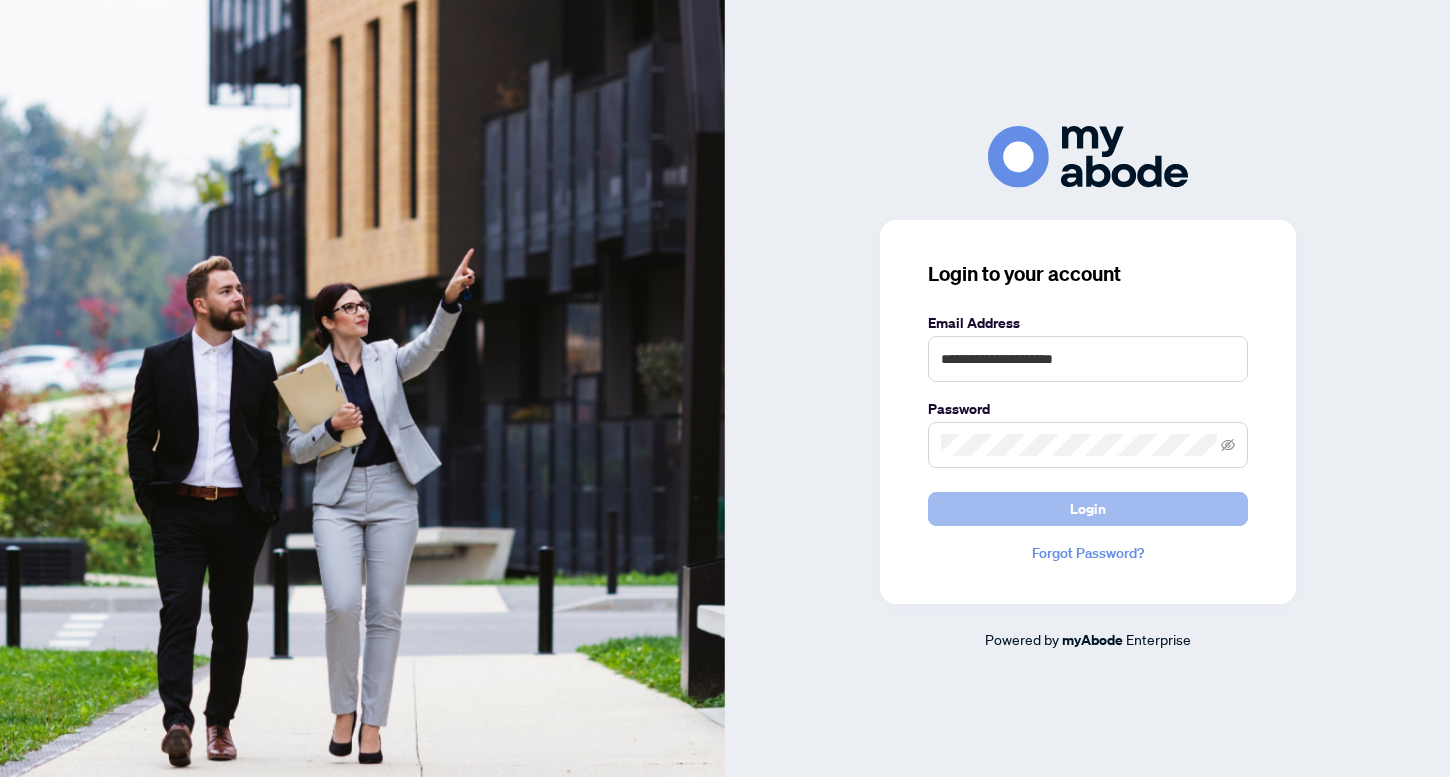 click on "Login" at bounding box center [1088, 509] 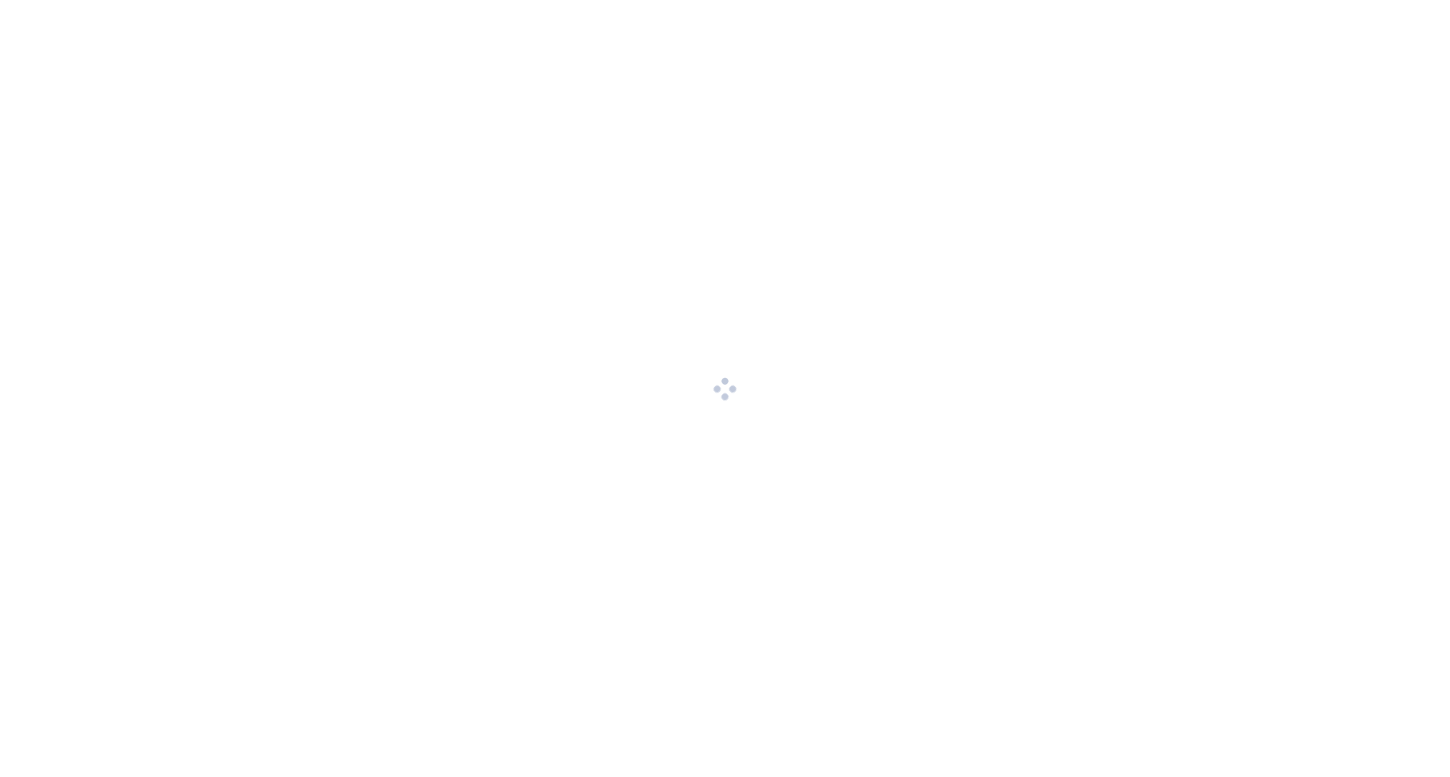 scroll, scrollTop: 0, scrollLeft: 0, axis: both 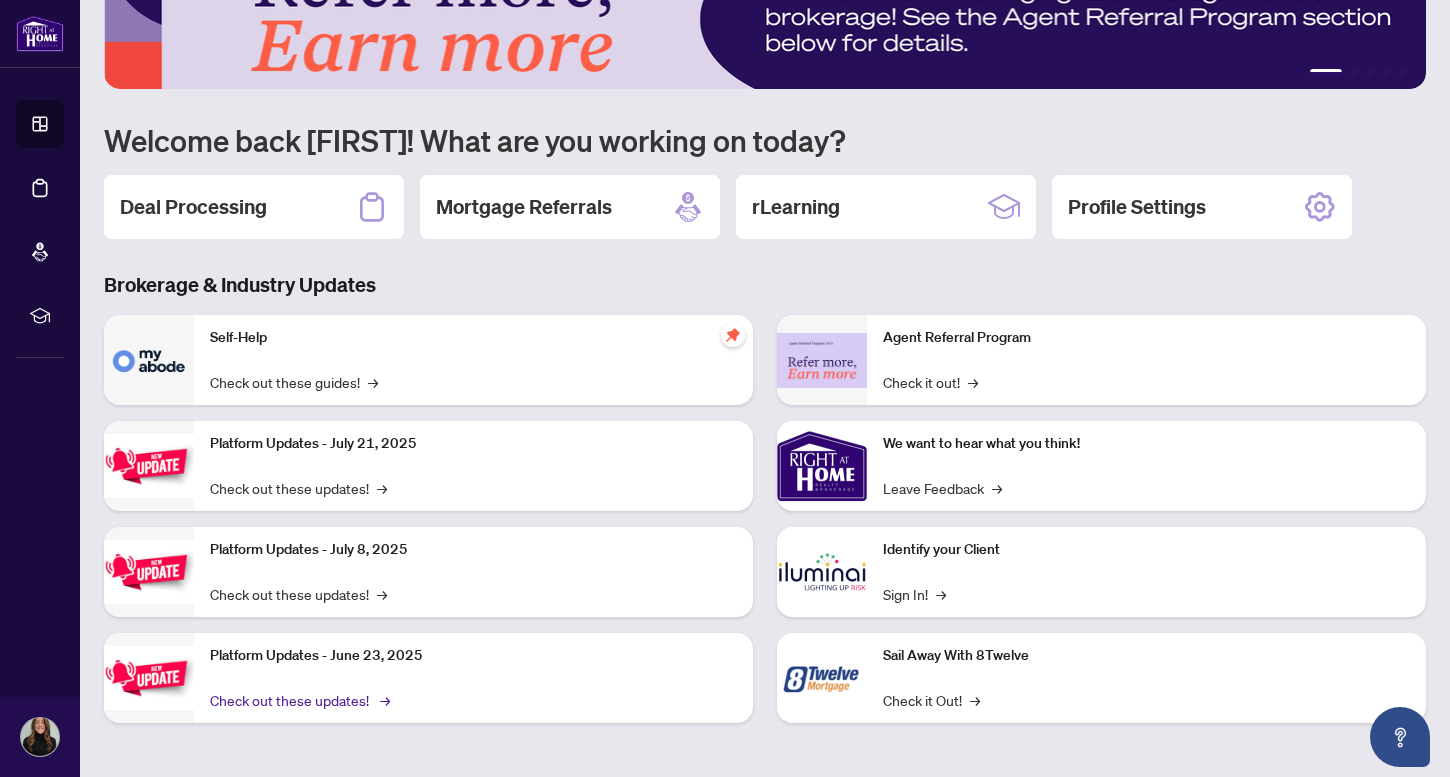 click on "Check out these updates! →" at bounding box center (298, 700) 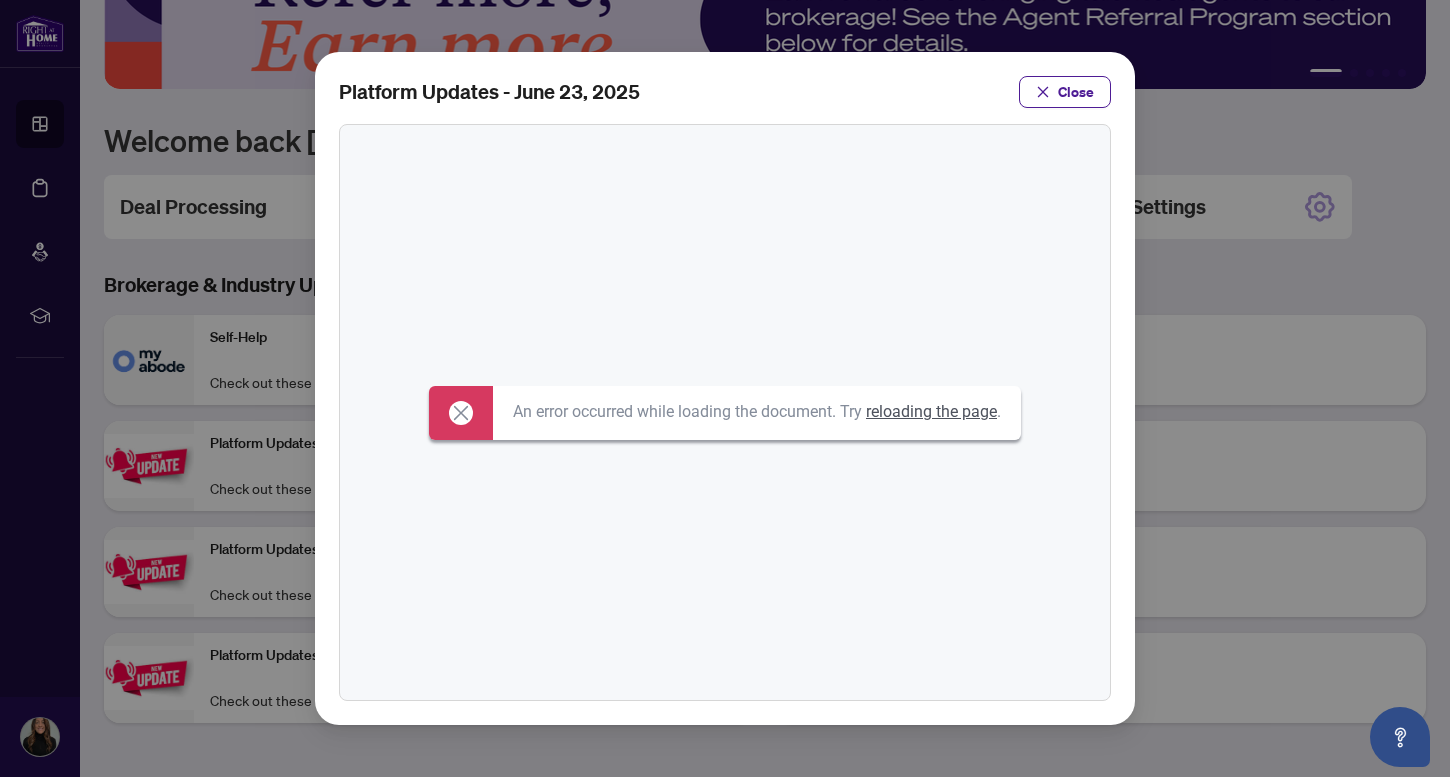 click on "An error occurred while loading the document. Try   reloading the page ." at bounding box center (725, 412) 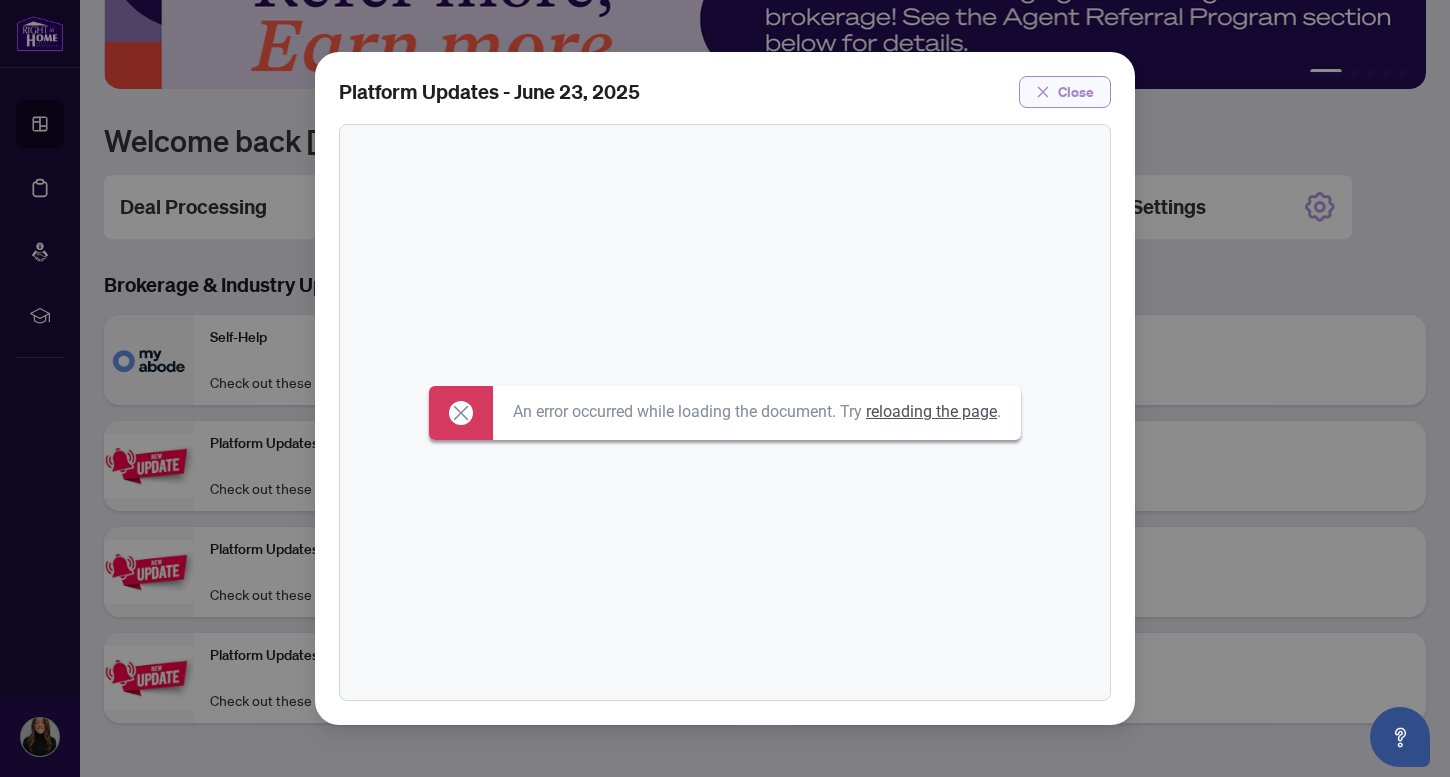 click 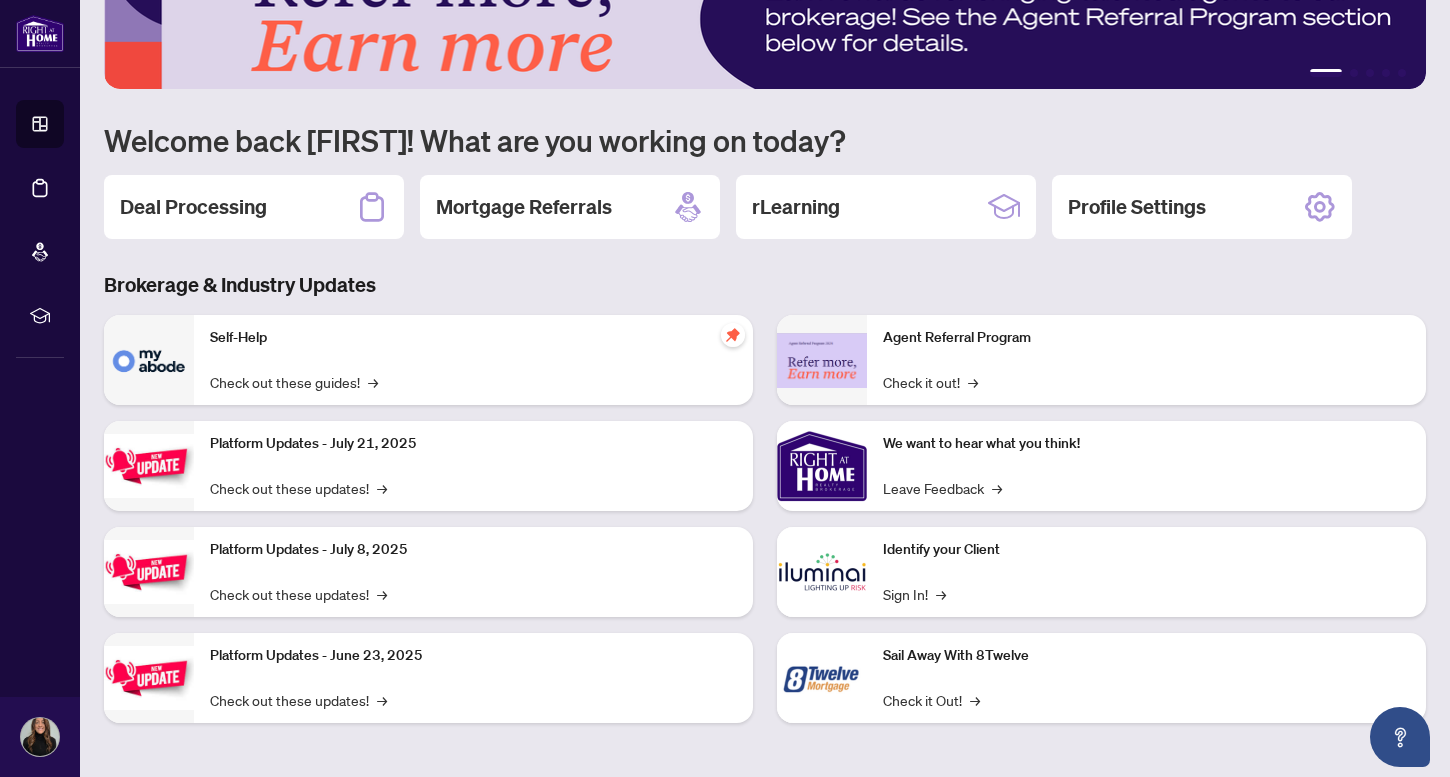 click on "Platform Updates - [DATE] Check out these updates! →" at bounding box center [473, 466] 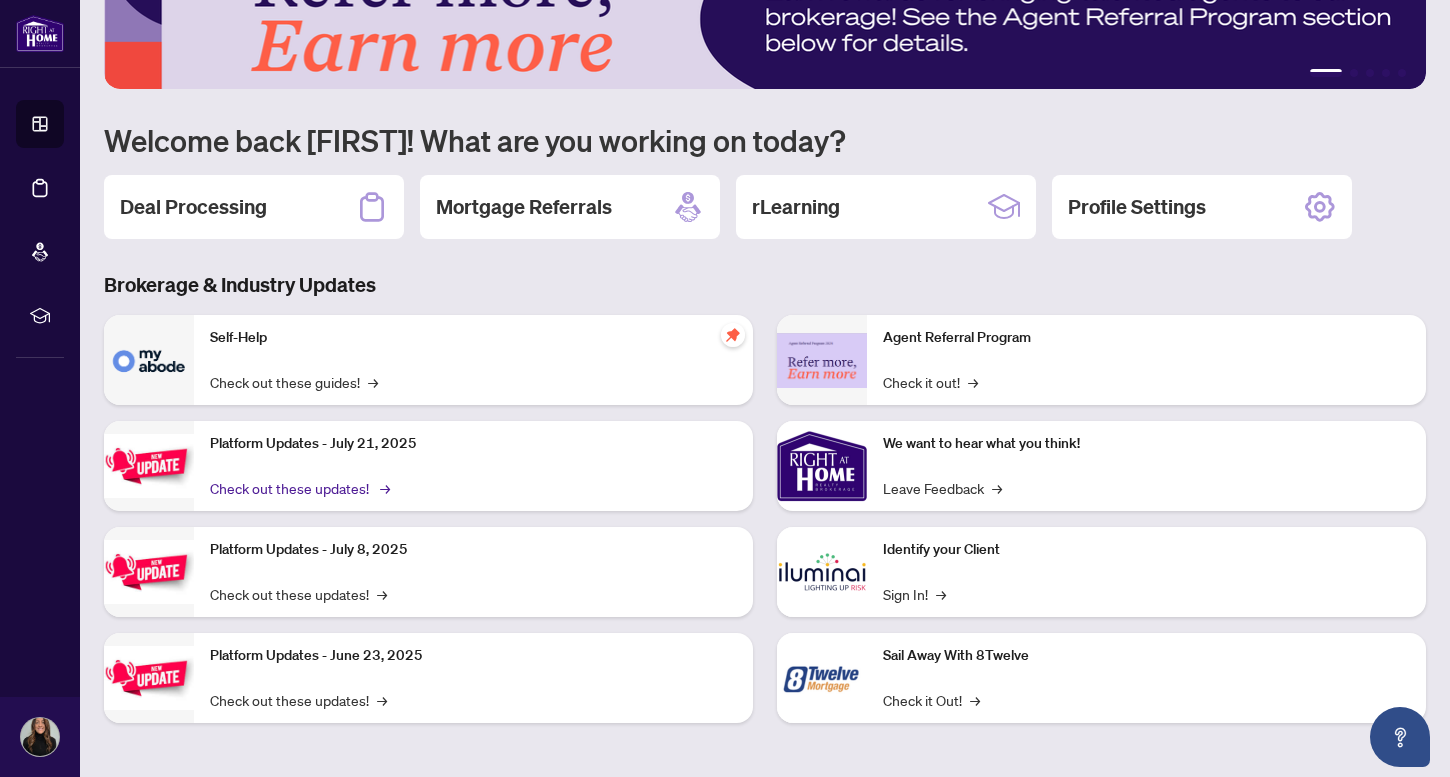 click on "Check out these updates! →" at bounding box center [298, 488] 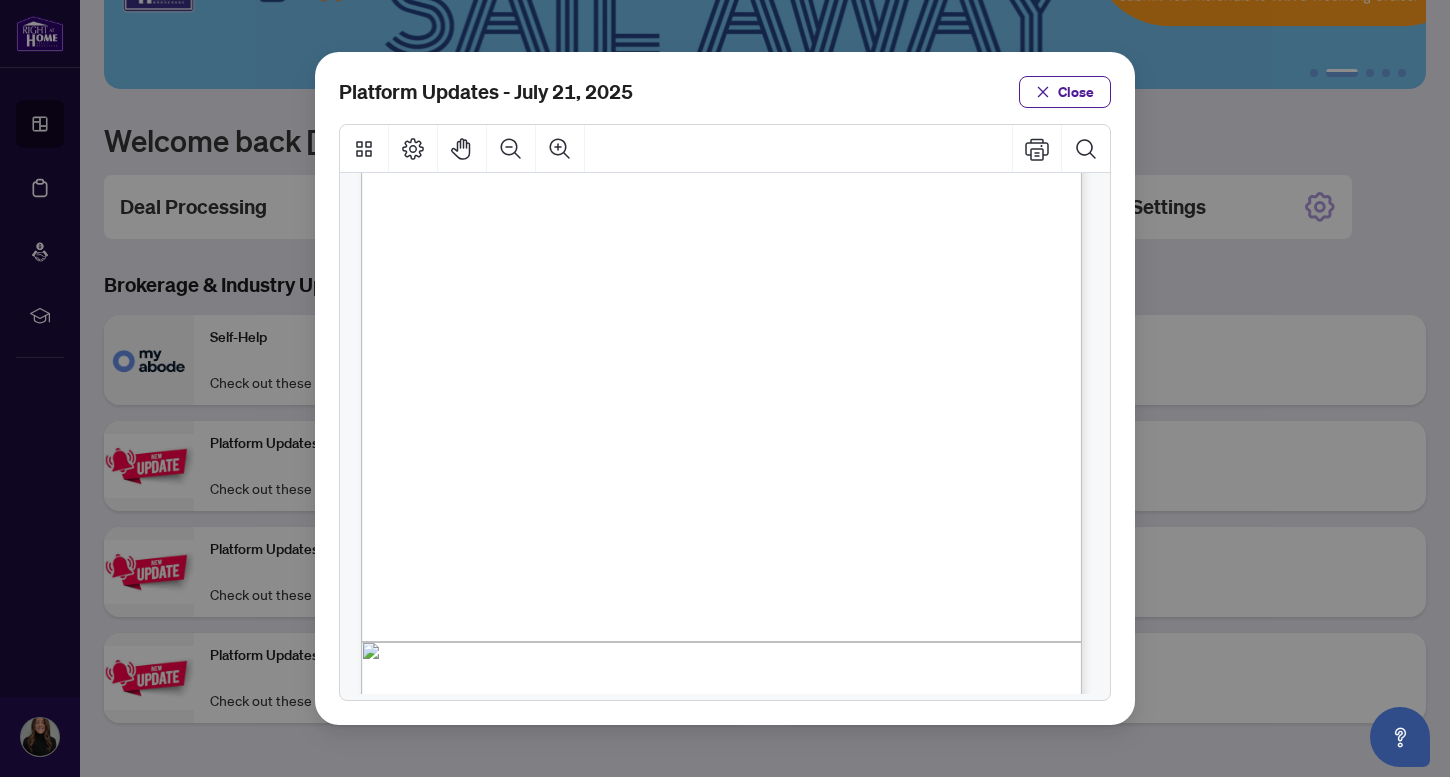 scroll, scrollTop: 452, scrollLeft: 0, axis: vertical 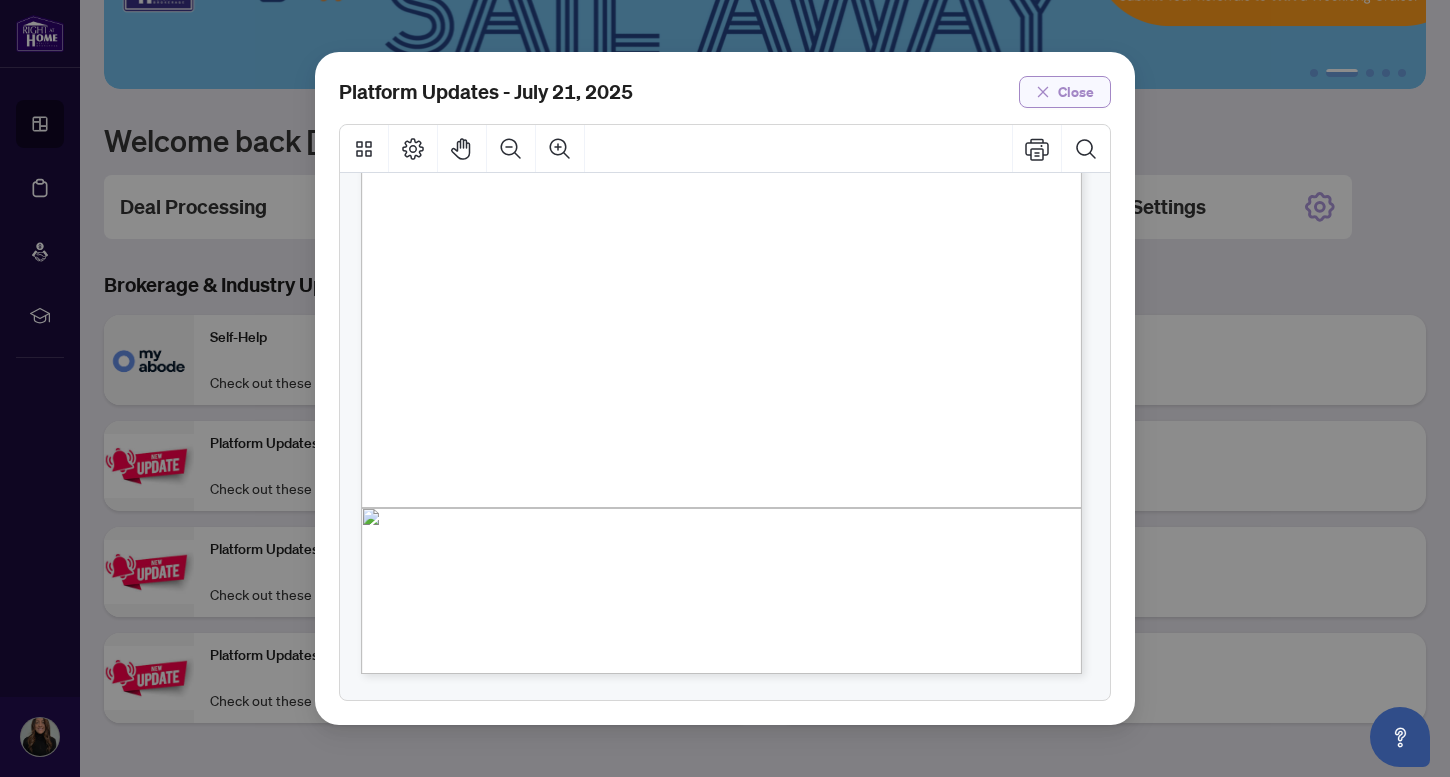 click on "Close" at bounding box center [1076, 92] 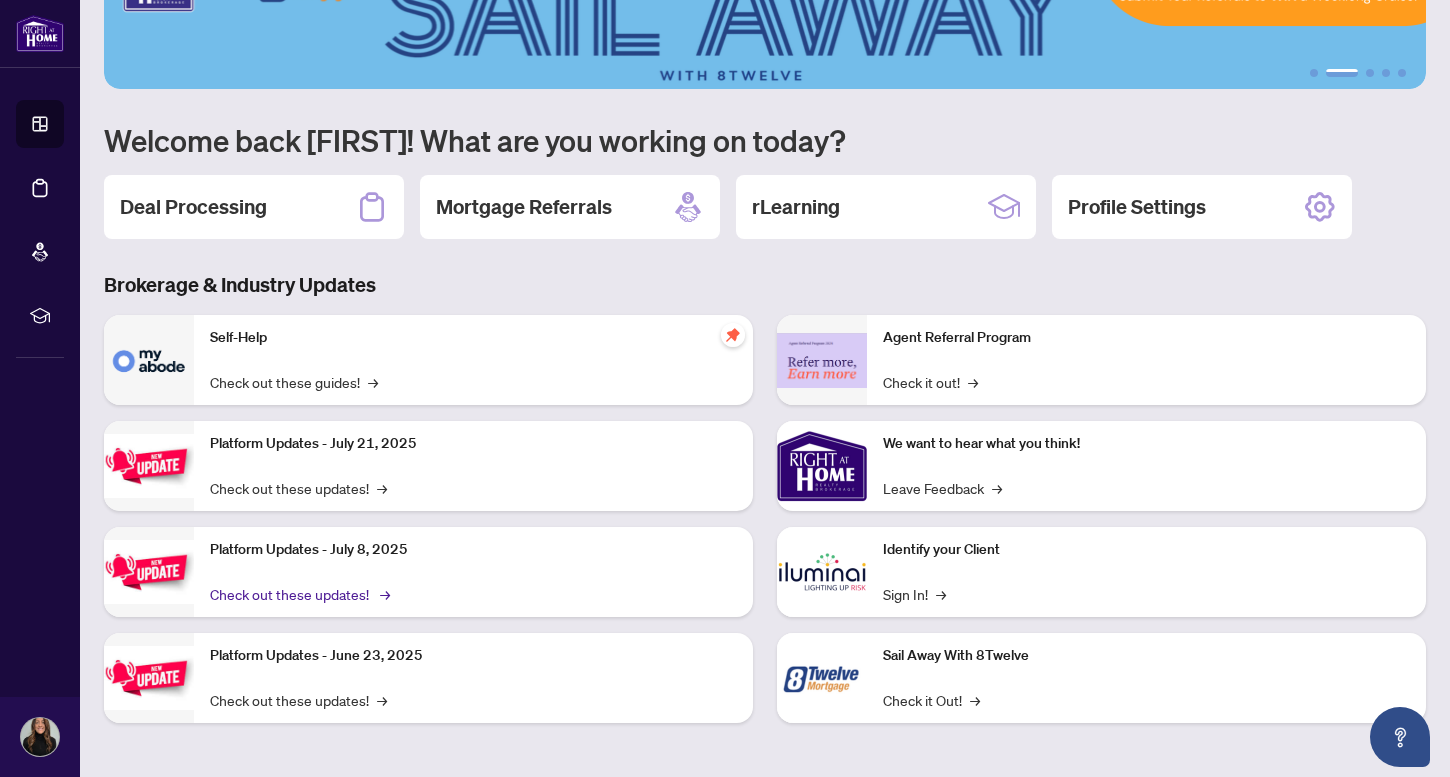 click on "Check out these updates! →" at bounding box center (298, 594) 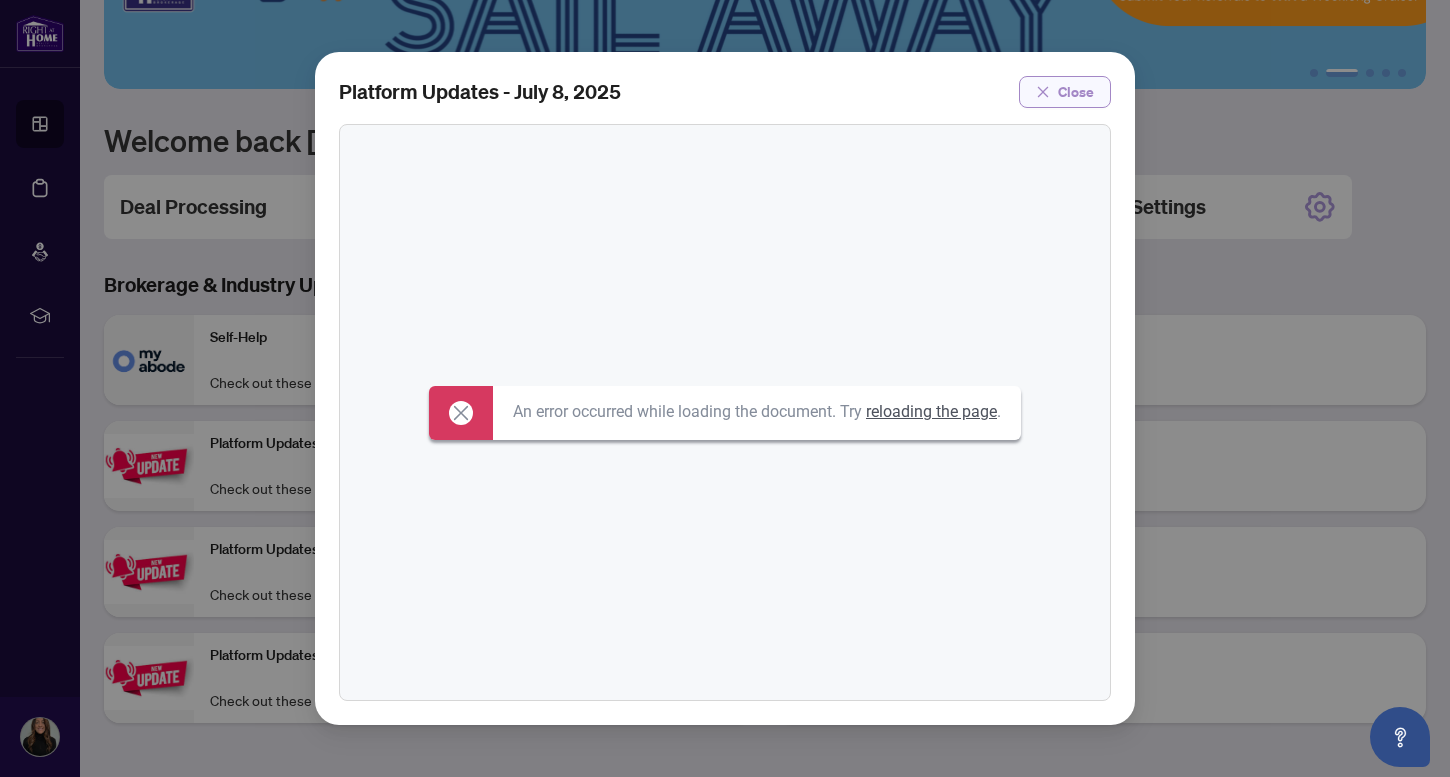 click on "Close" at bounding box center [1076, 92] 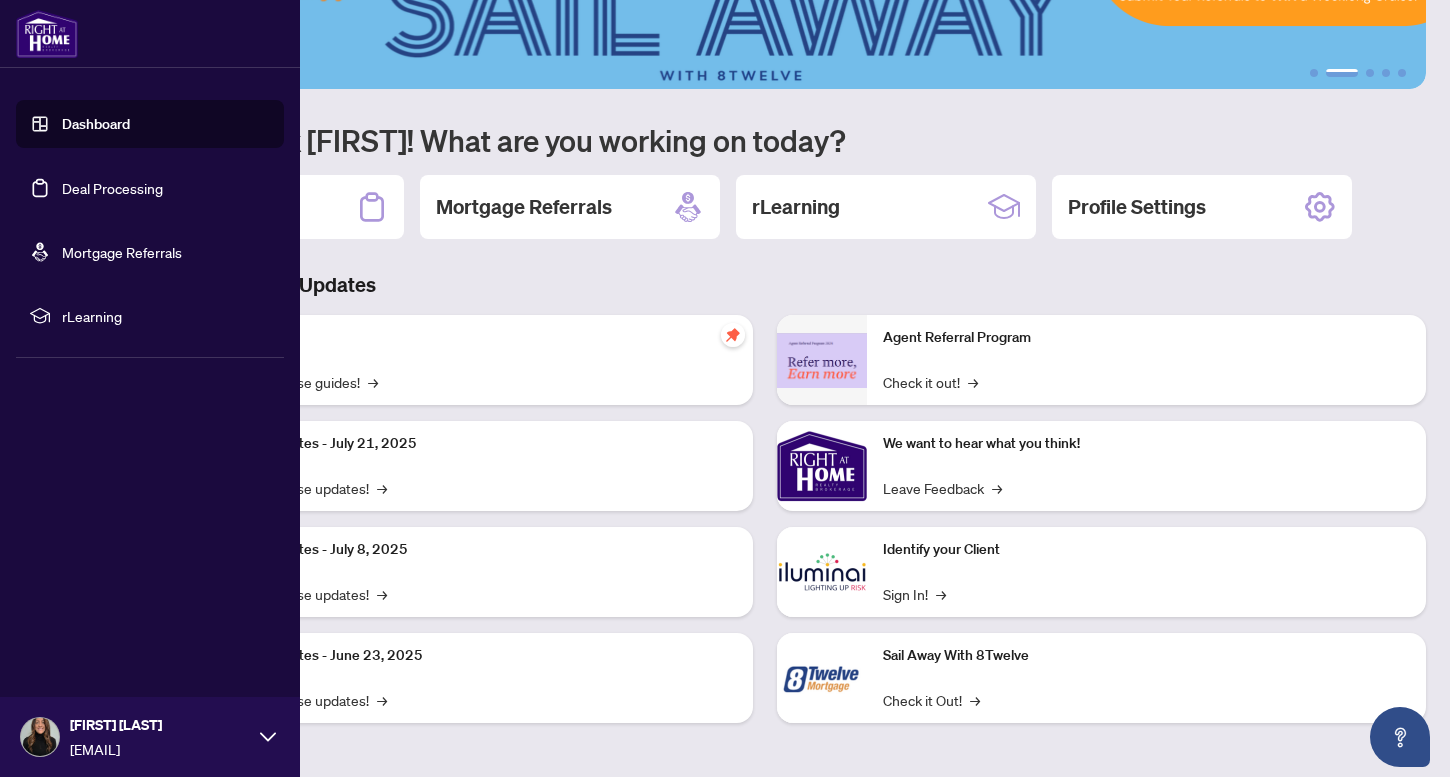 click on "Dashboard" at bounding box center [96, 124] 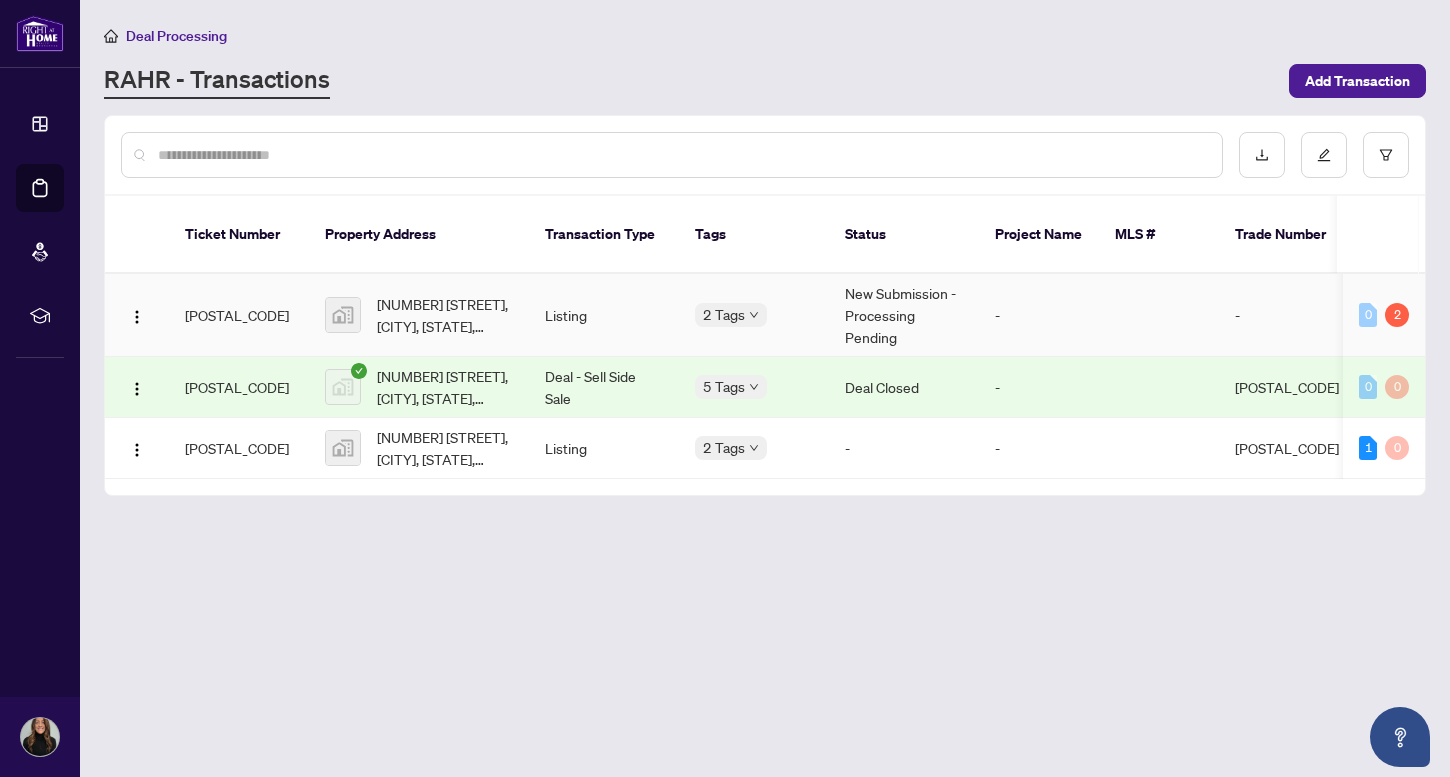 click on "[NUMBER] [STREET], [CITY], [STATE], [COUNTRY]" at bounding box center (445, 315) 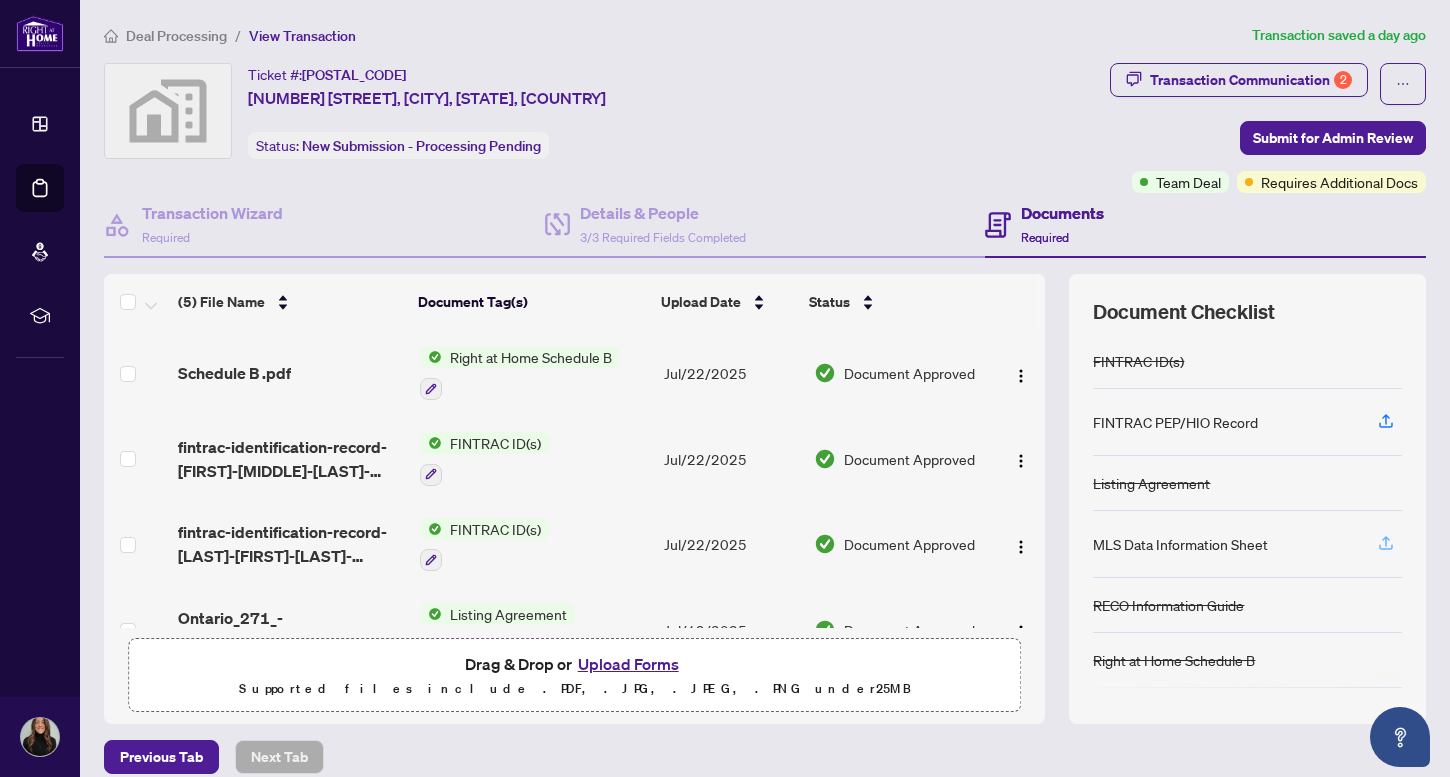 click 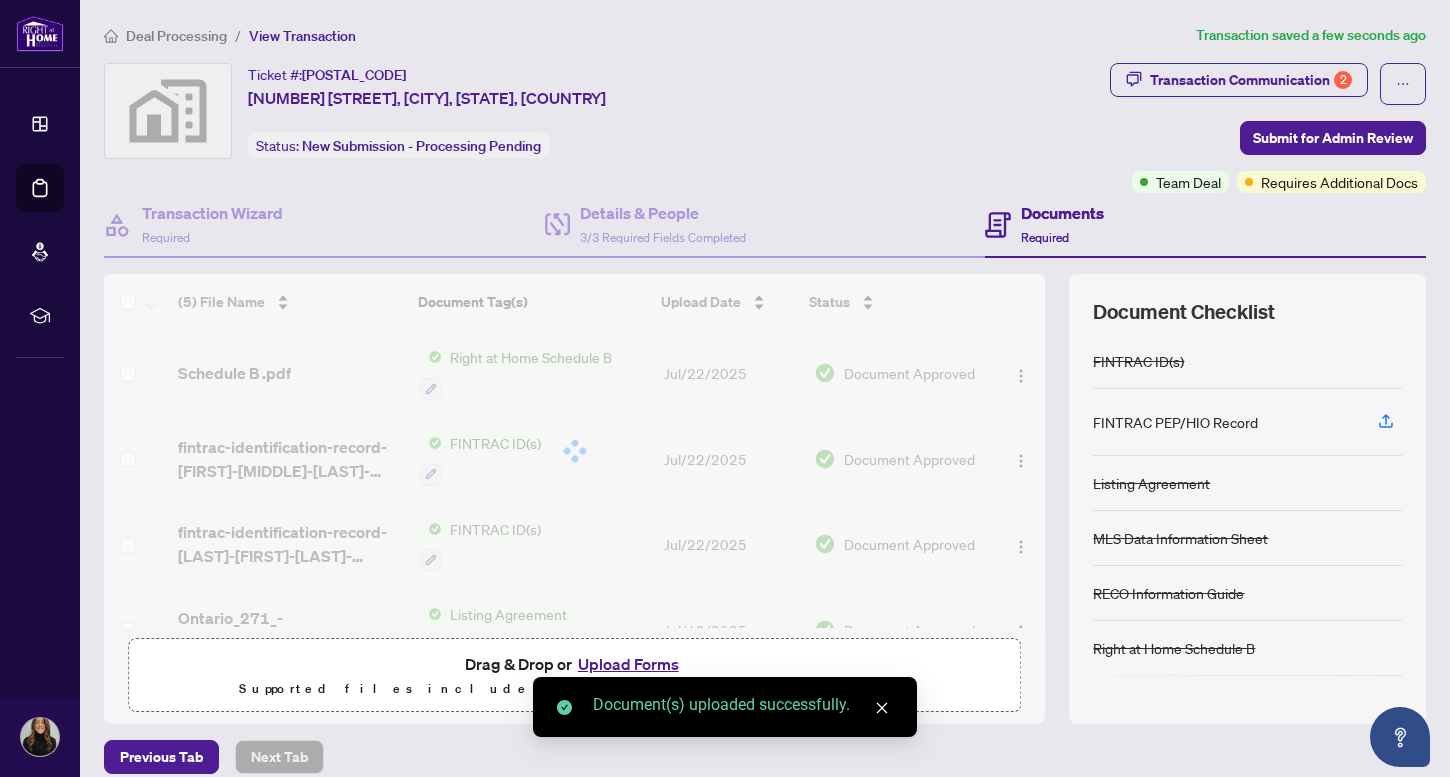 scroll, scrollTop: 89, scrollLeft: 0, axis: vertical 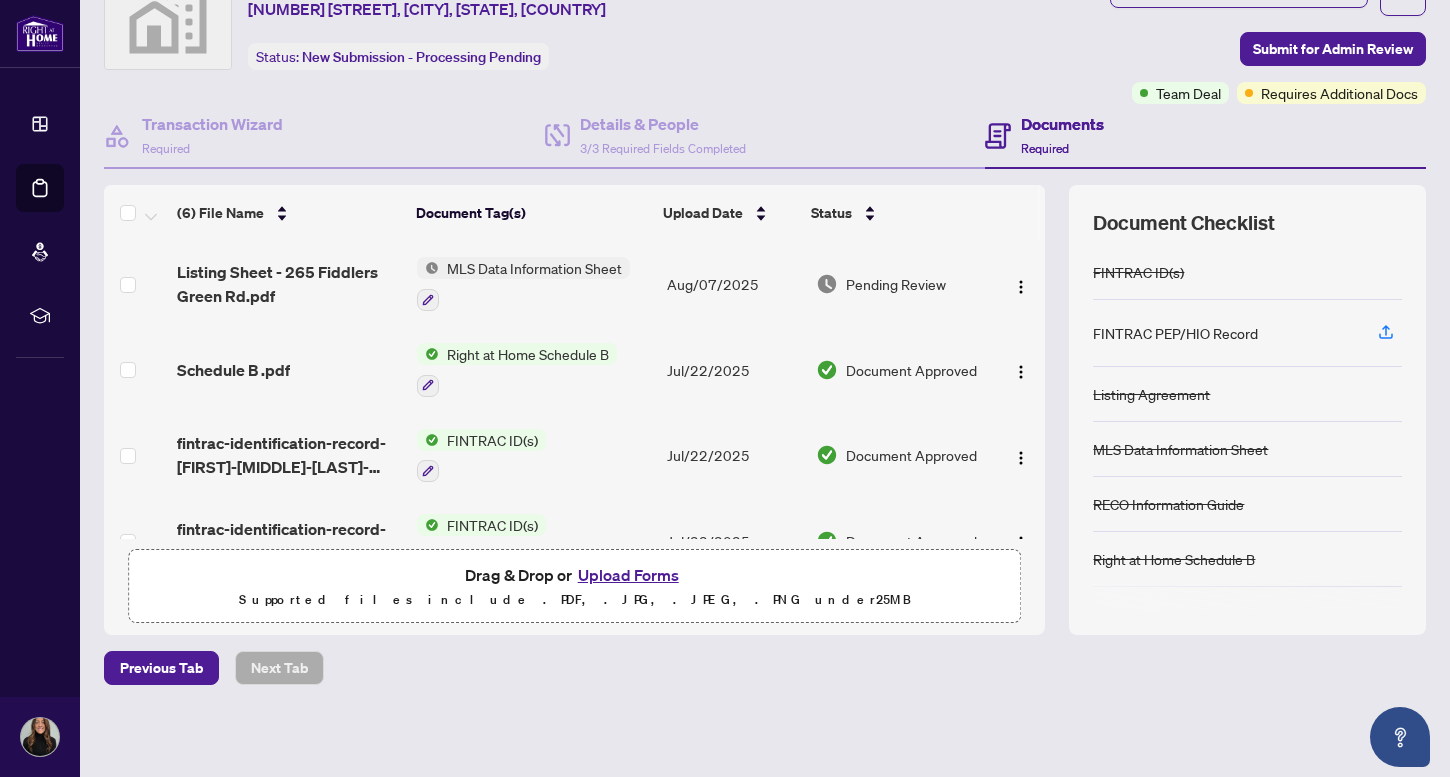 click on "Upload Forms" at bounding box center (628, 575) 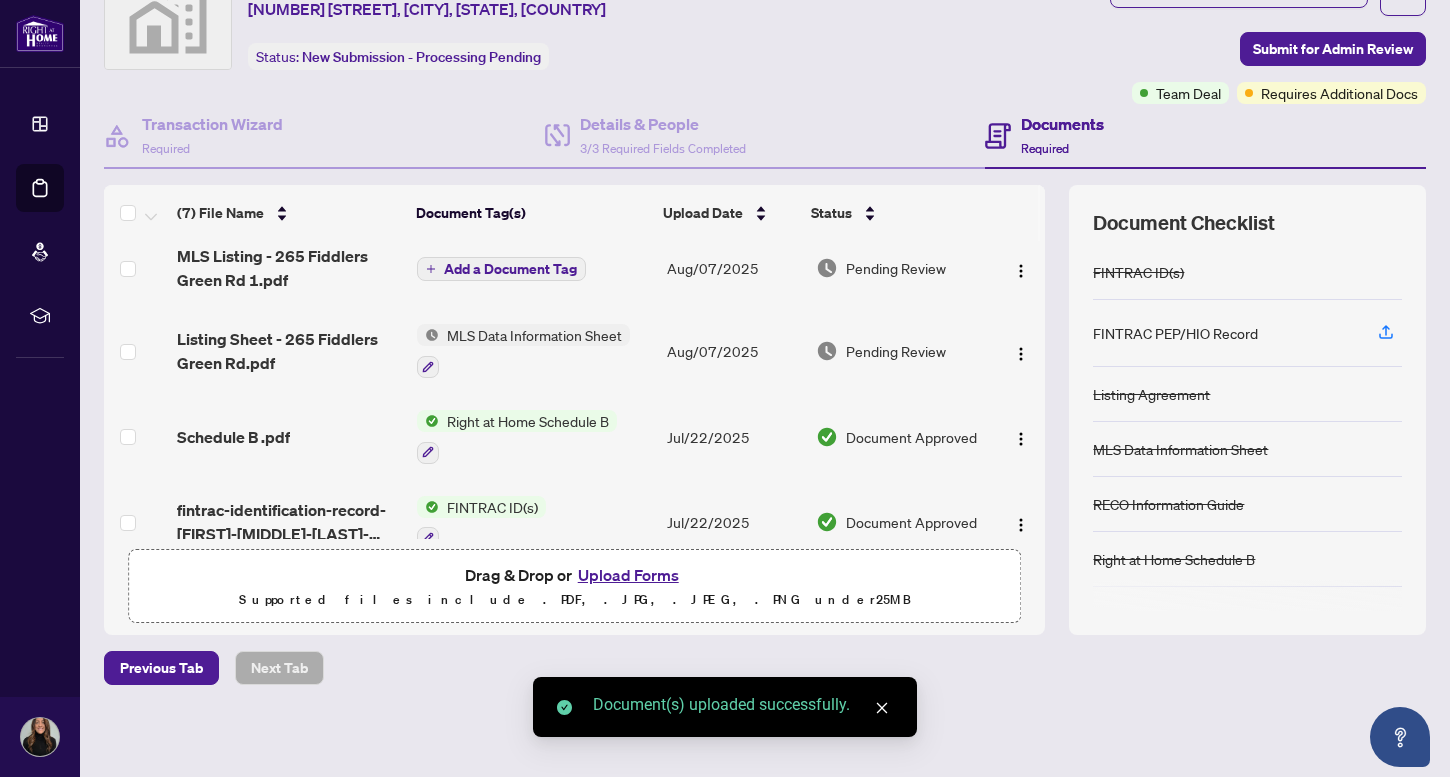 scroll, scrollTop: 14, scrollLeft: 0, axis: vertical 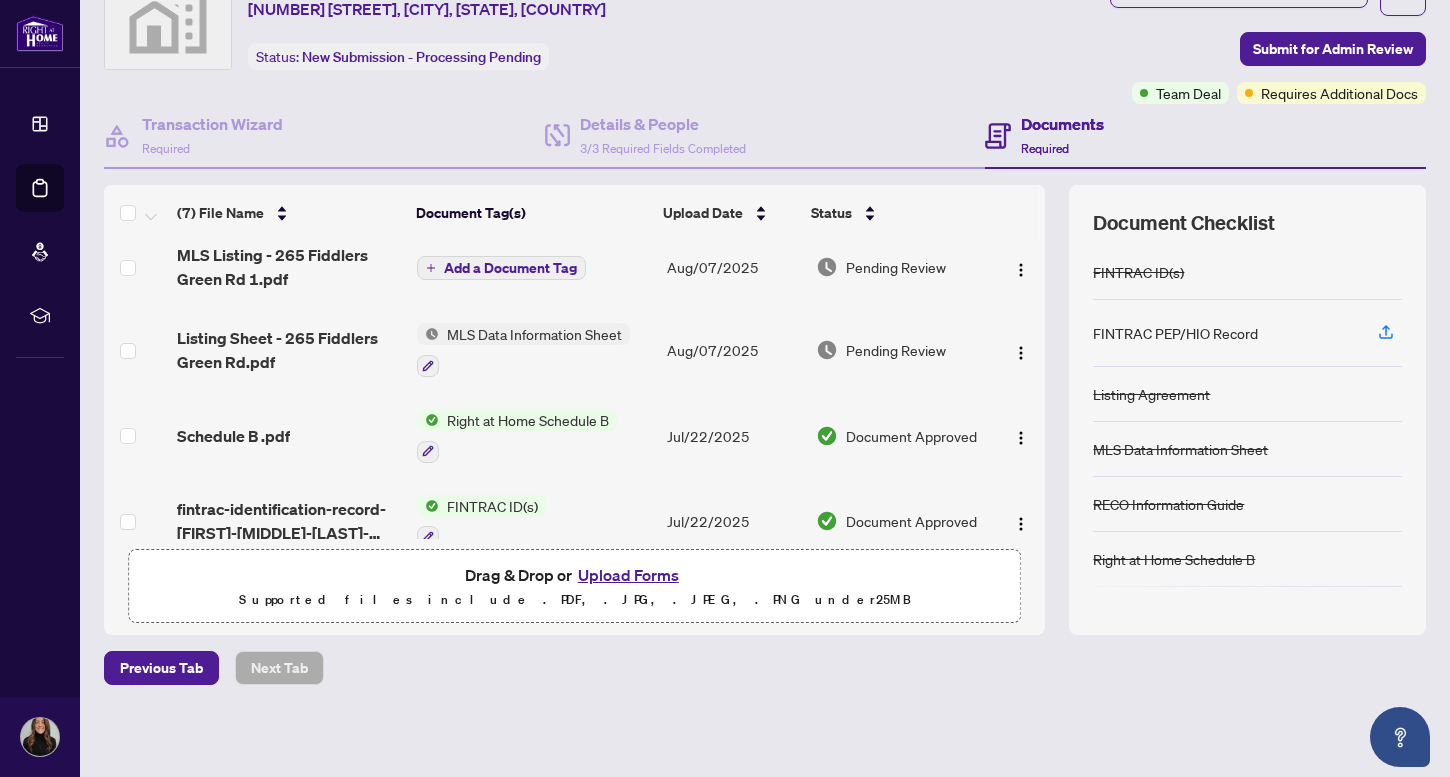 click on "Add a Document Tag" at bounding box center (510, 268) 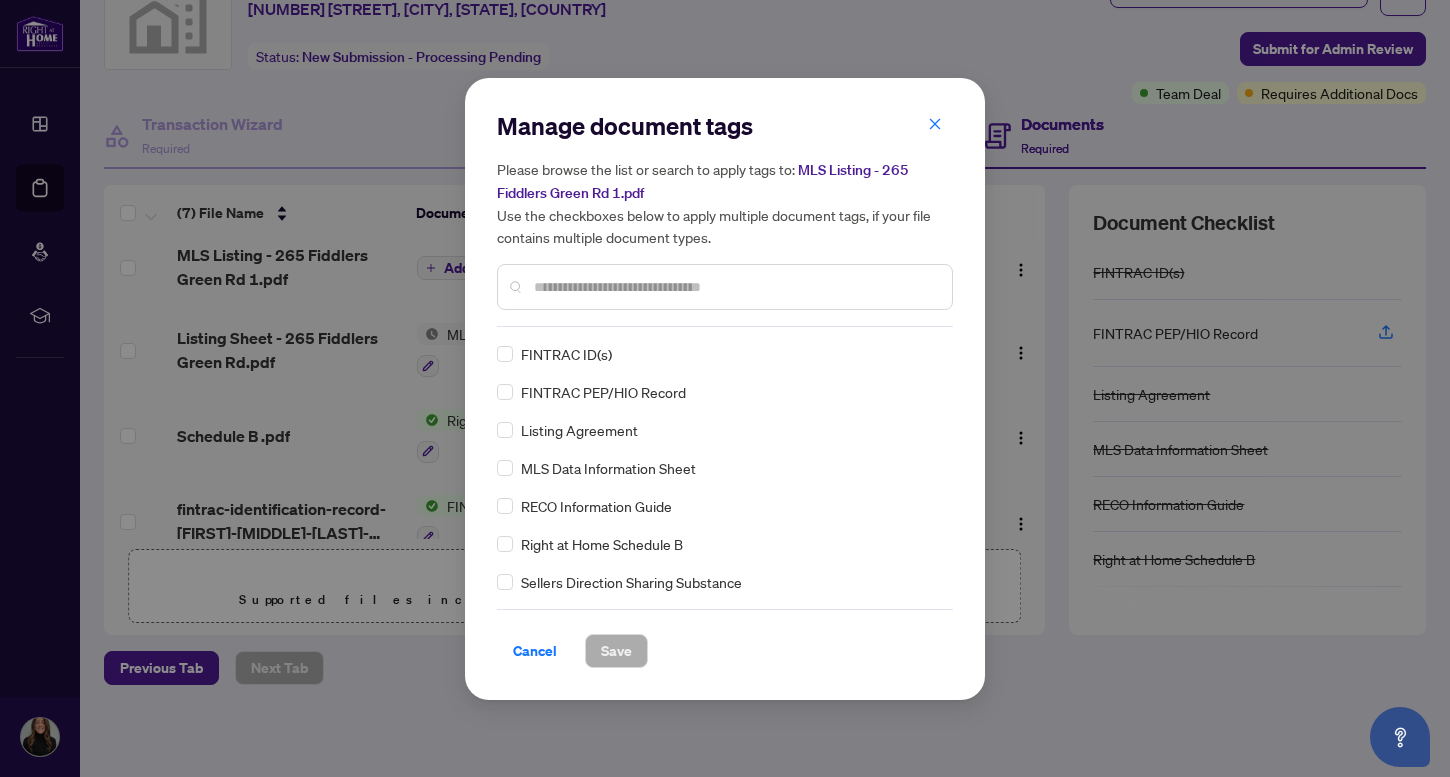 click at bounding box center [735, 287] 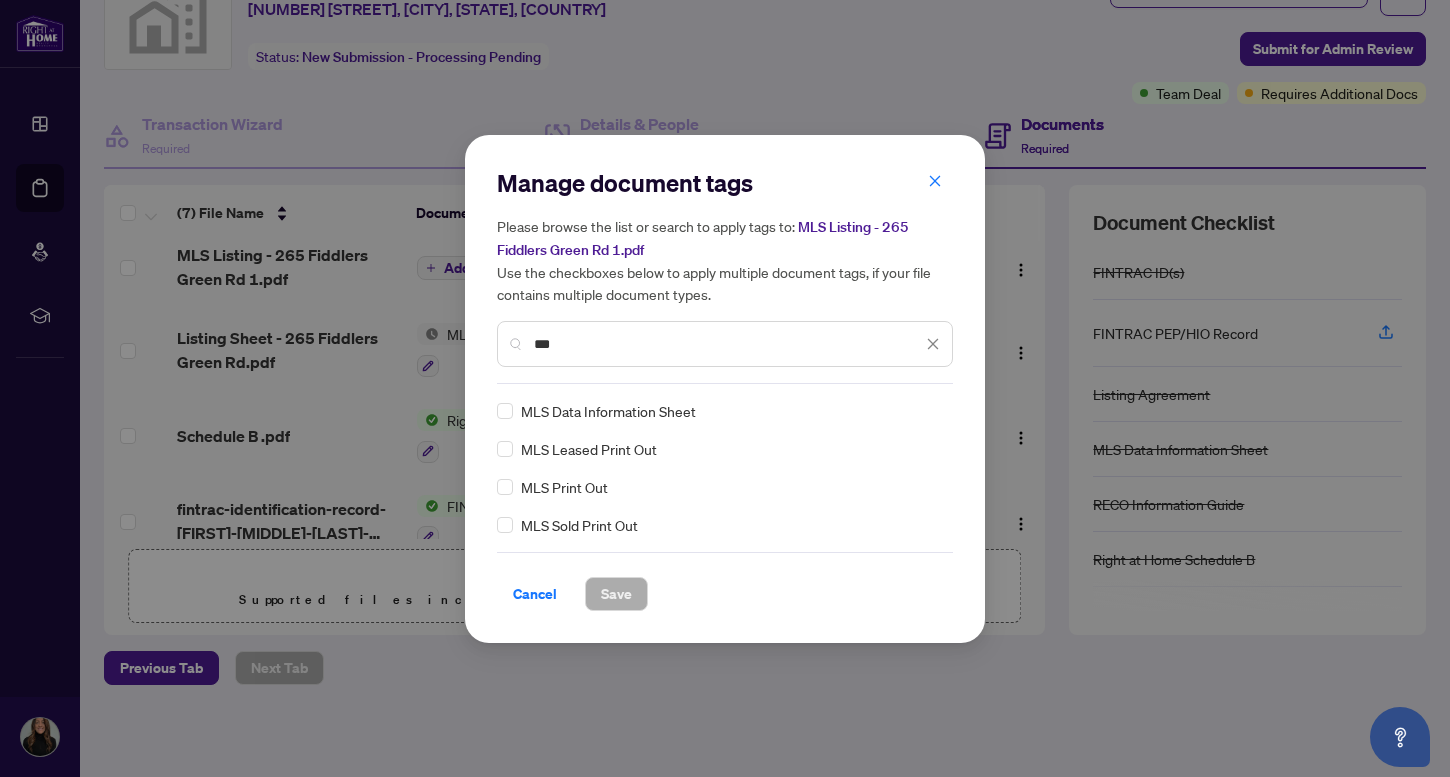 type on "***" 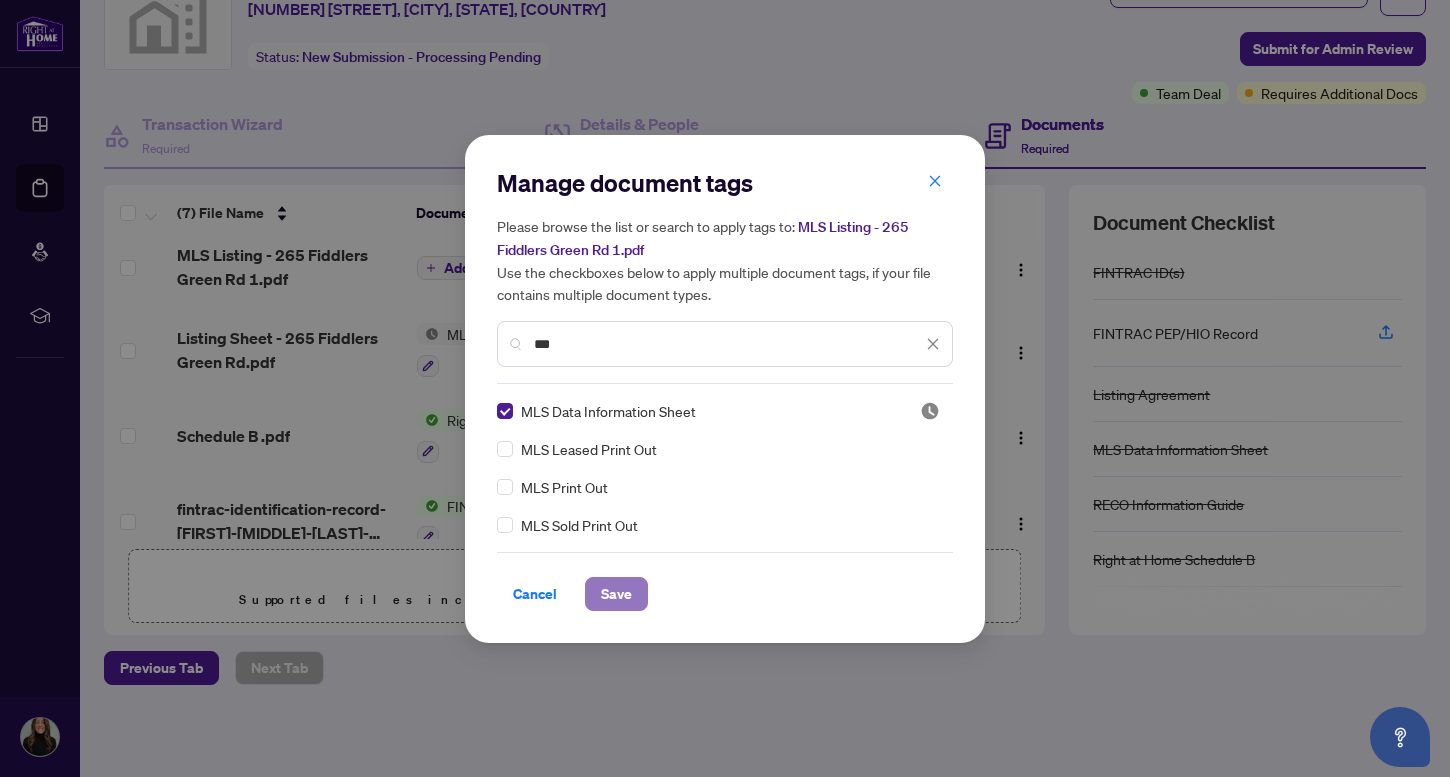 click on "Save" at bounding box center (616, 594) 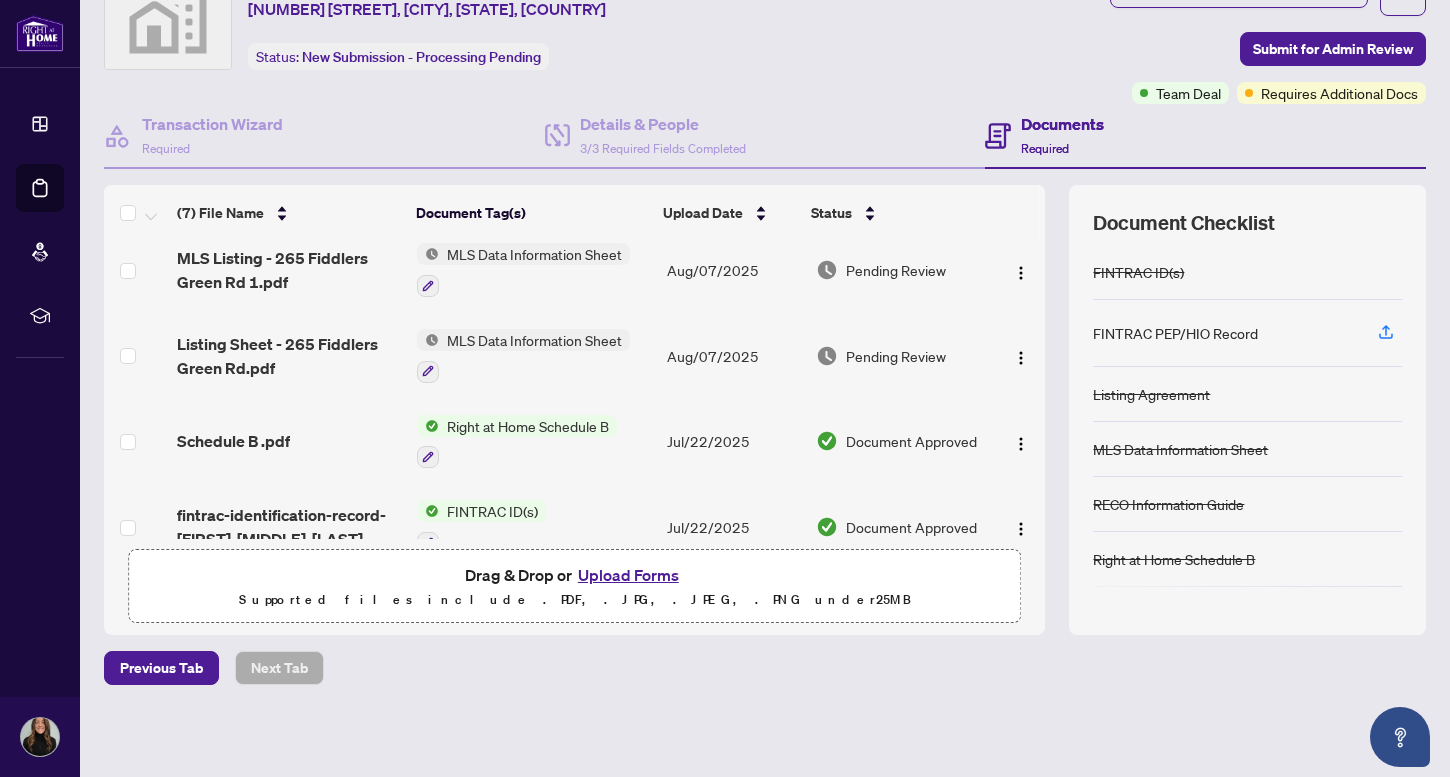 scroll, scrollTop: 0, scrollLeft: 0, axis: both 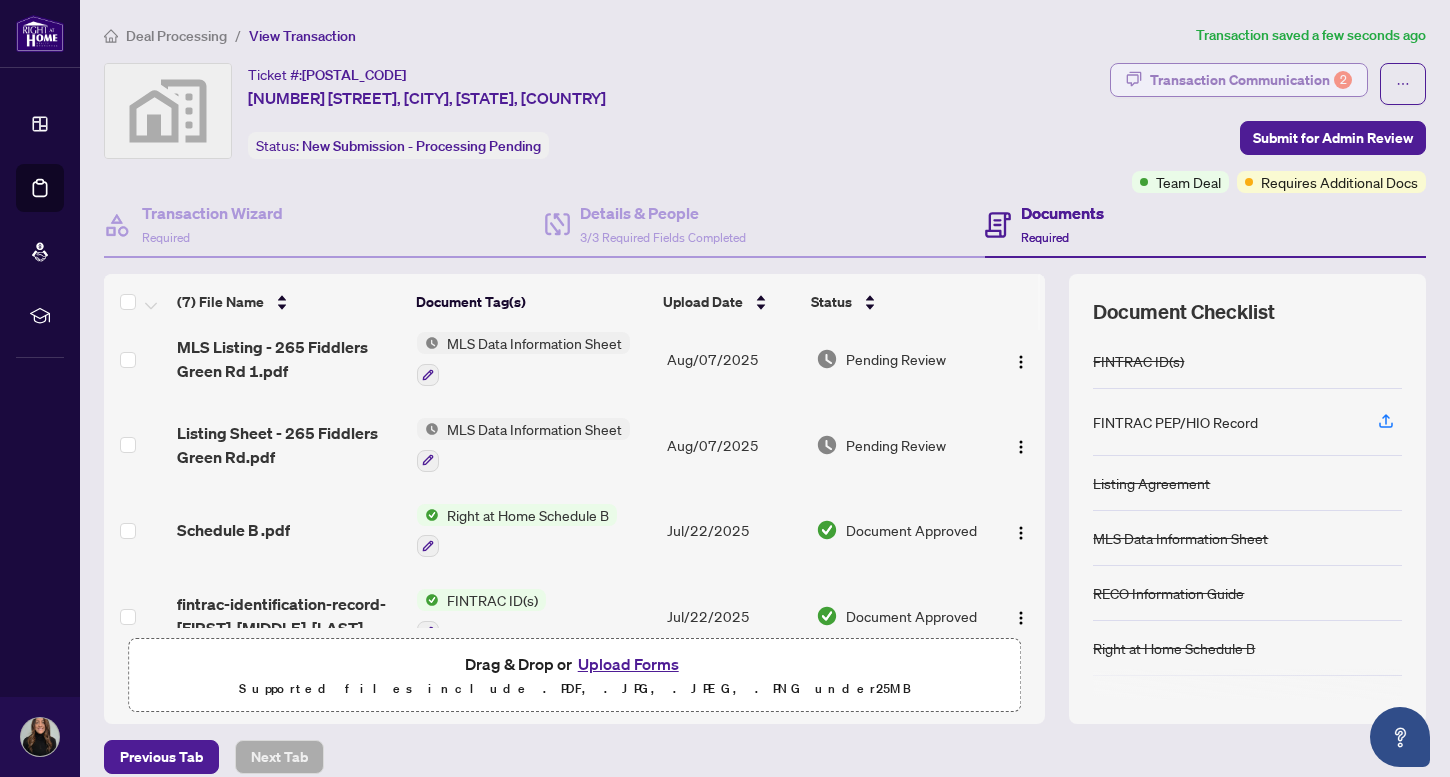 click on "Transaction Communication 2" at bounding box center (1251, 80) 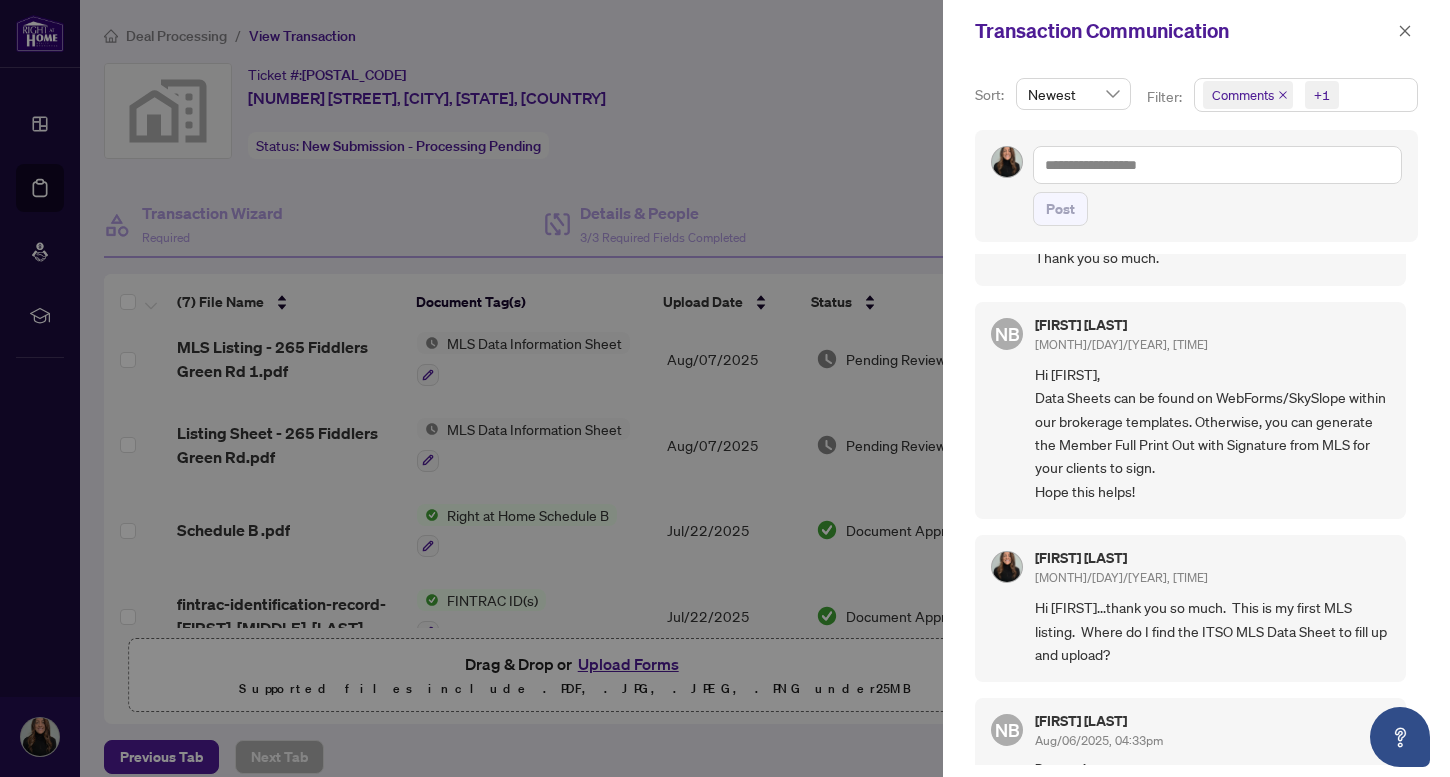 scroll, scrollTop: 0, scrollLeft: 0, axis: both 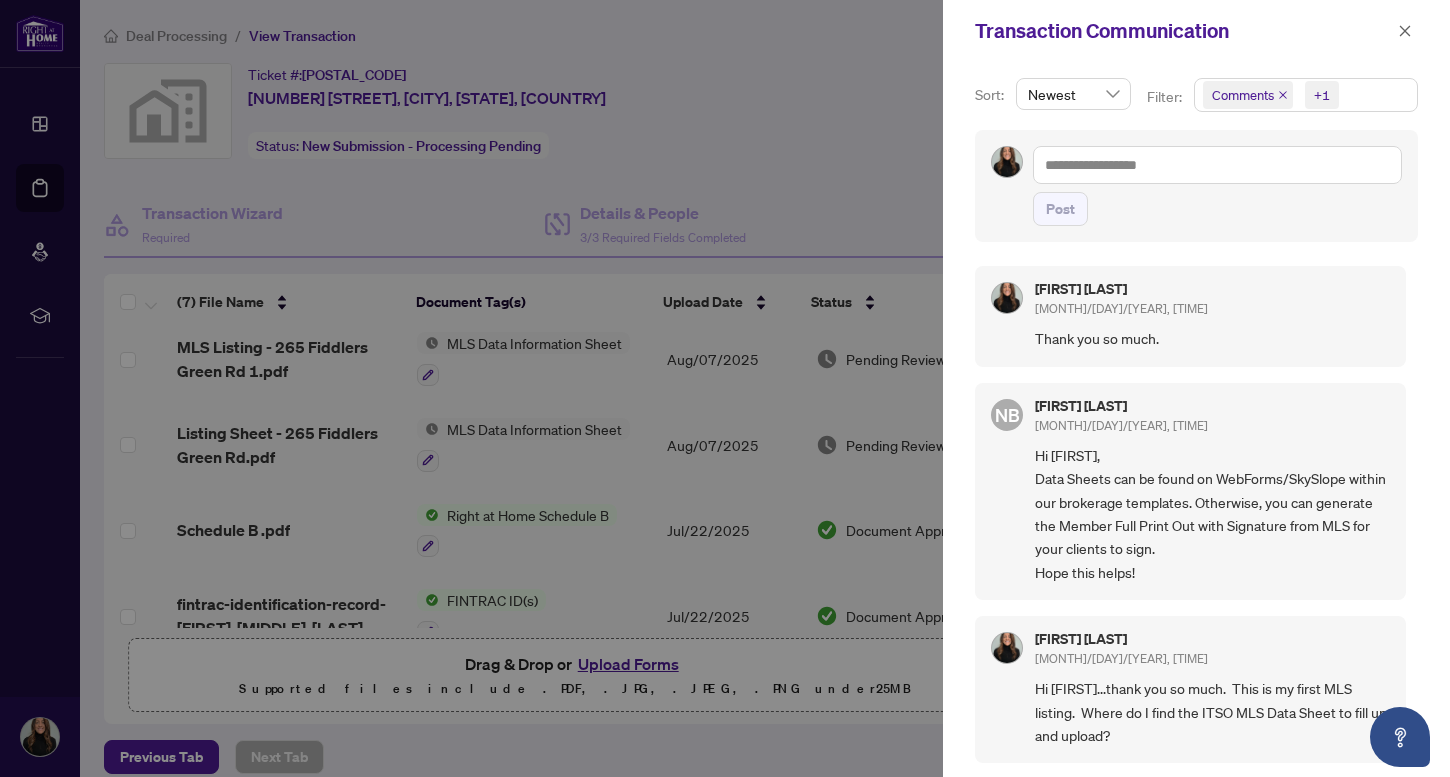 click at bounding box center (725, 388) 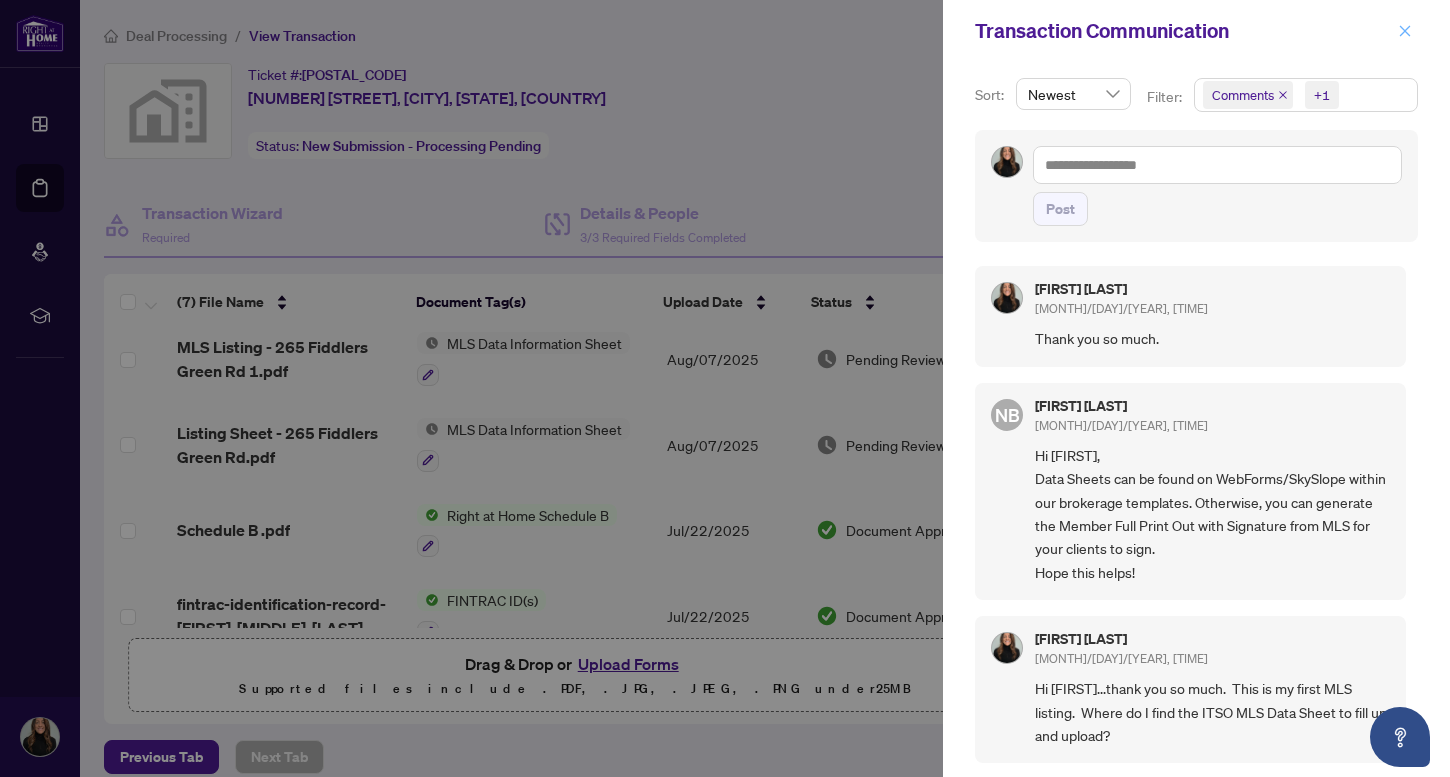 click 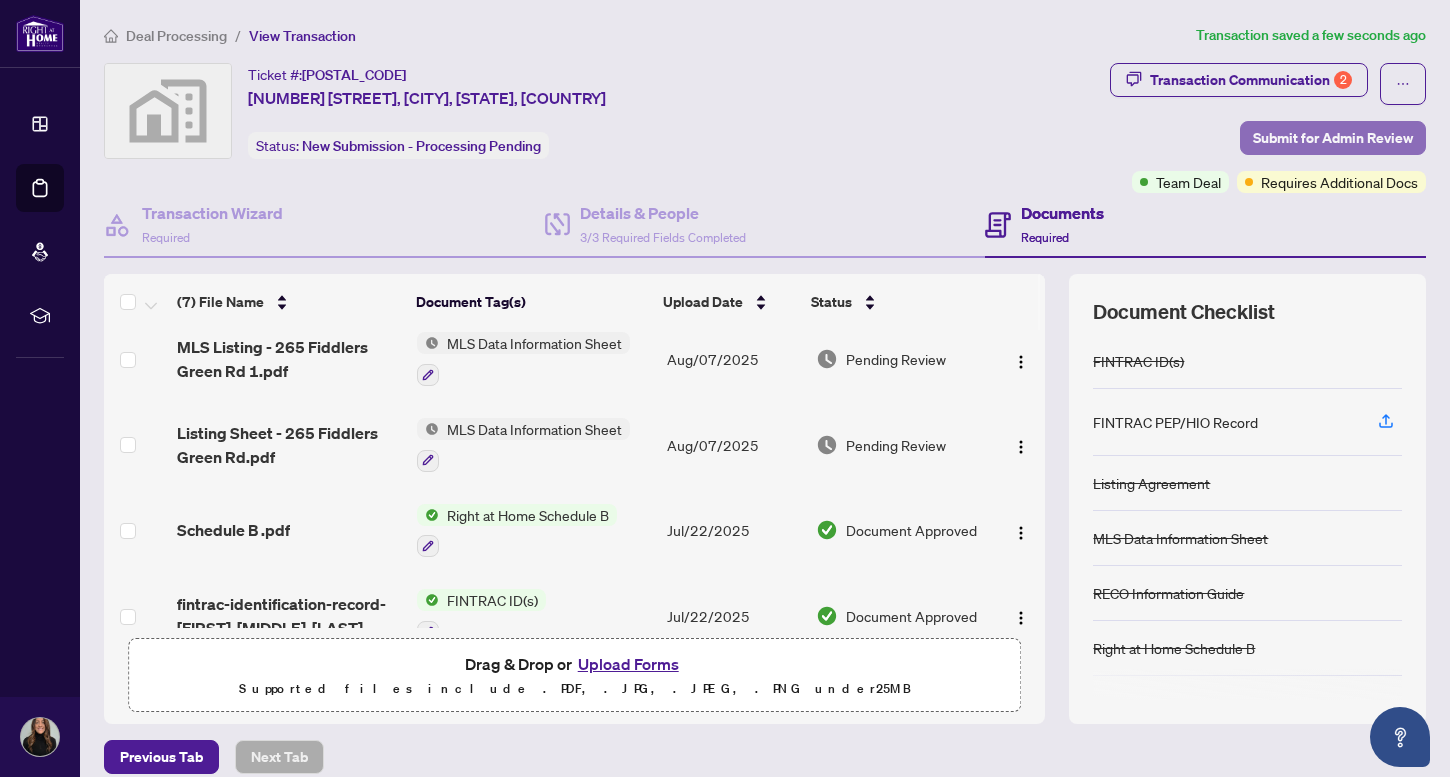 click on "Submit for Admin Review" at bounding box center (1333, 138) 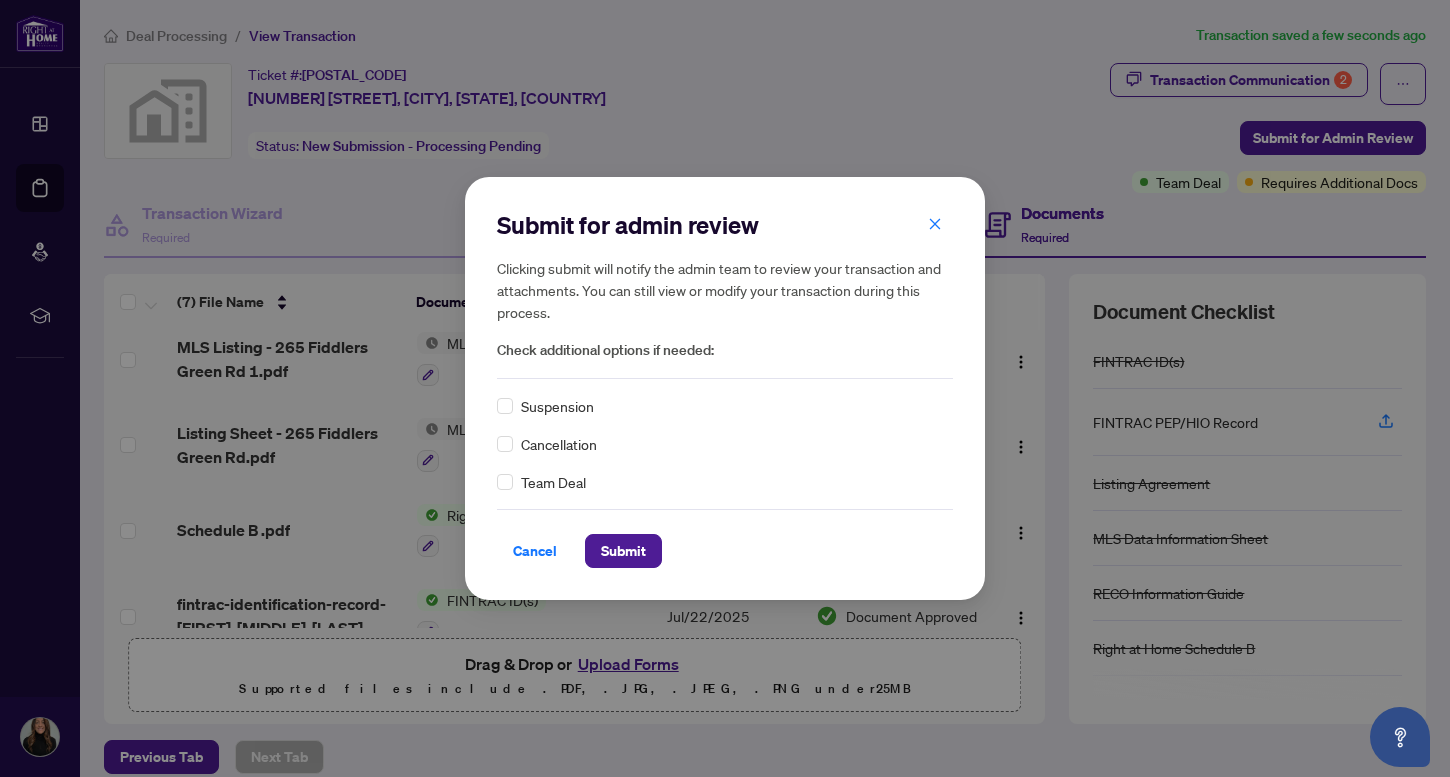 click on "Team Deal" at bounding box center (553, 482) 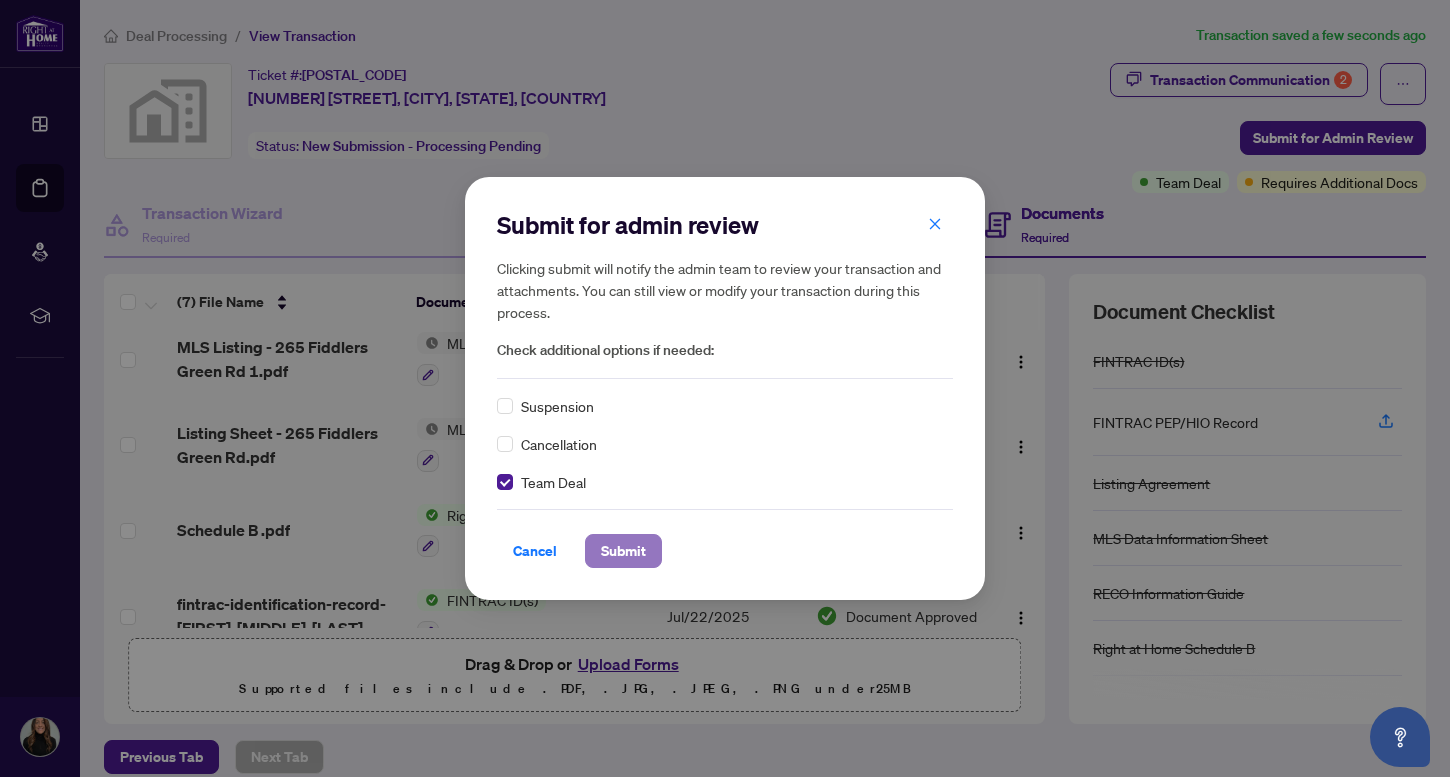 click on "Submit" at bounding box center (623, 551) 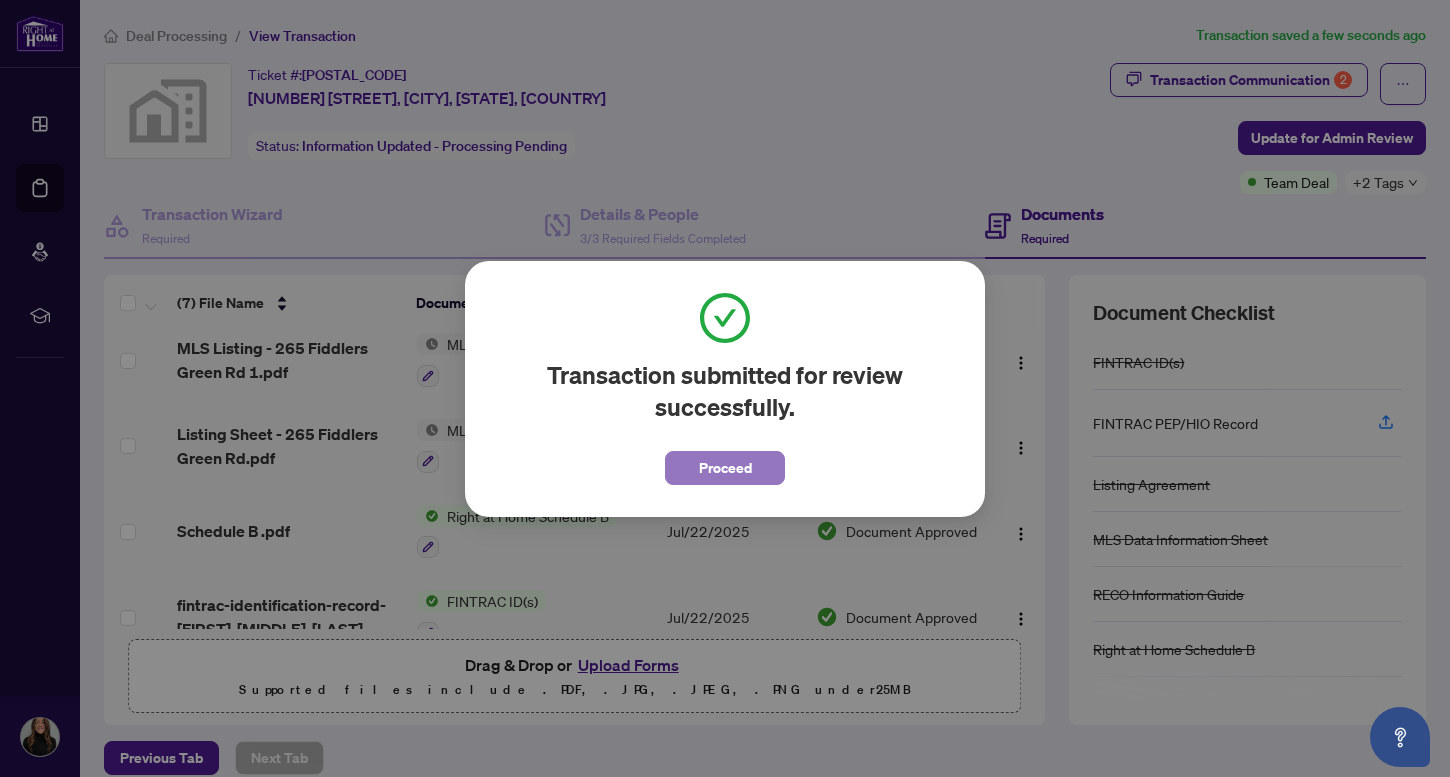 click on "Proceed" at bounding box center [725, 468] 